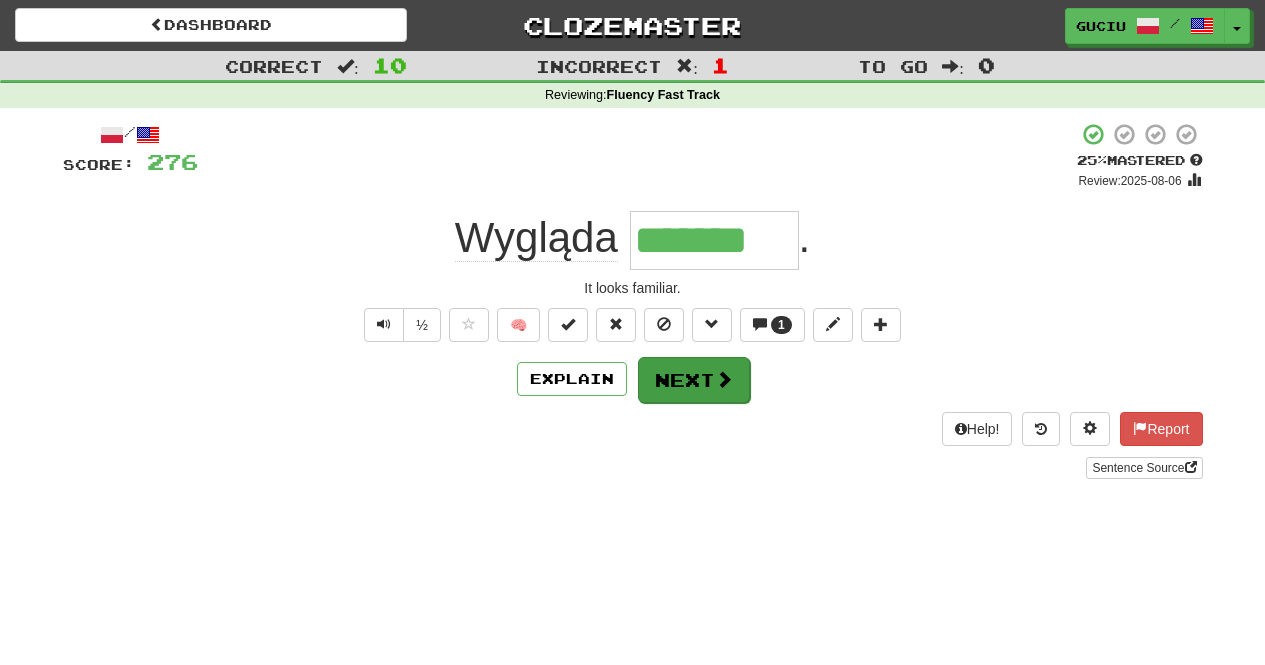 scroll, scrollTop: 0, scrollLeft: 0, axis: both 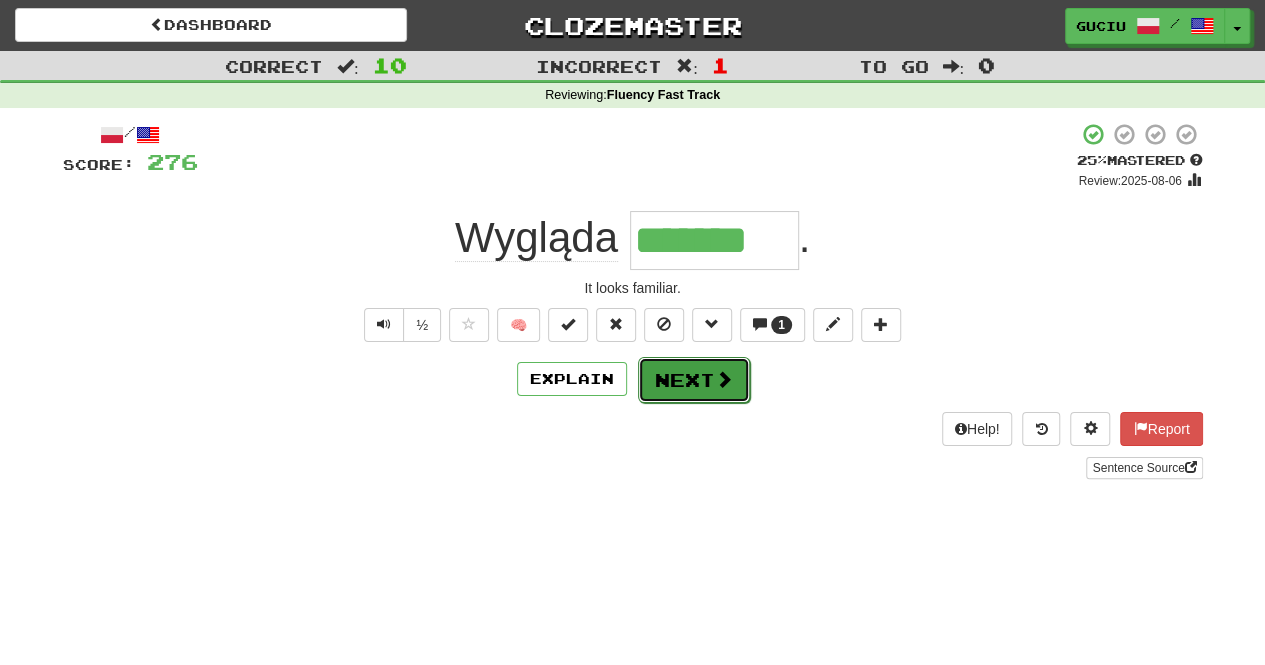 click on "Next" at bounding box center [694, 380] 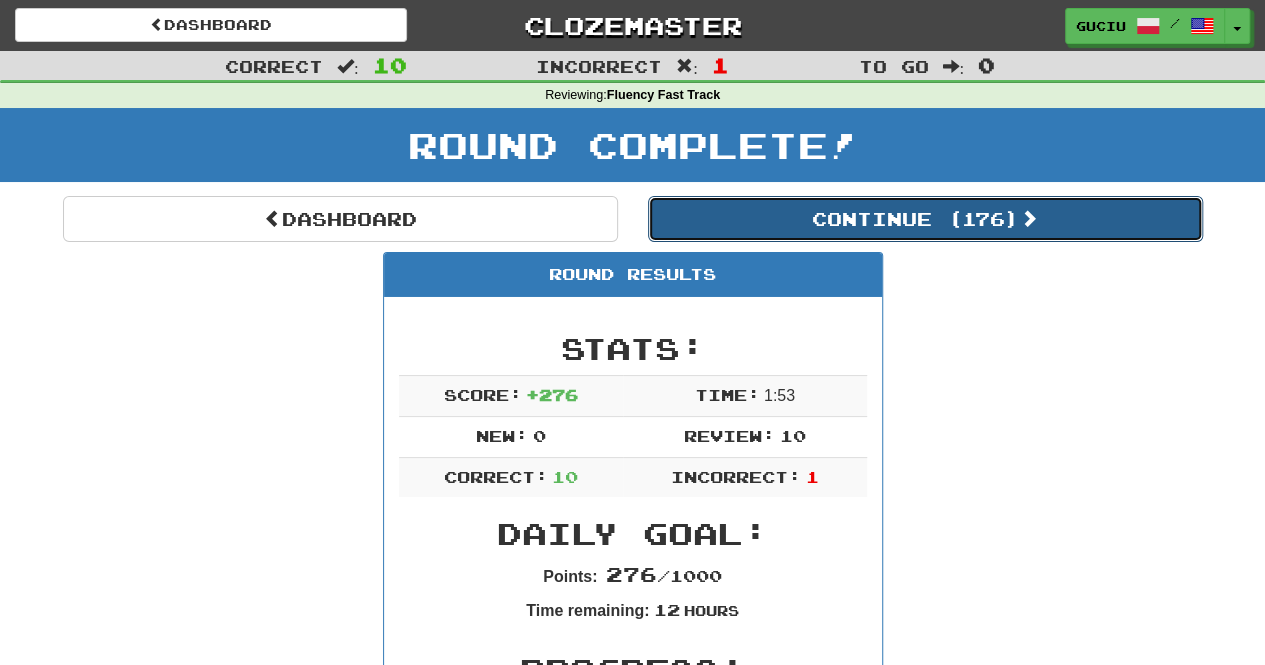 click on "Continue ( 176 )" at bounding box center (925, 219) 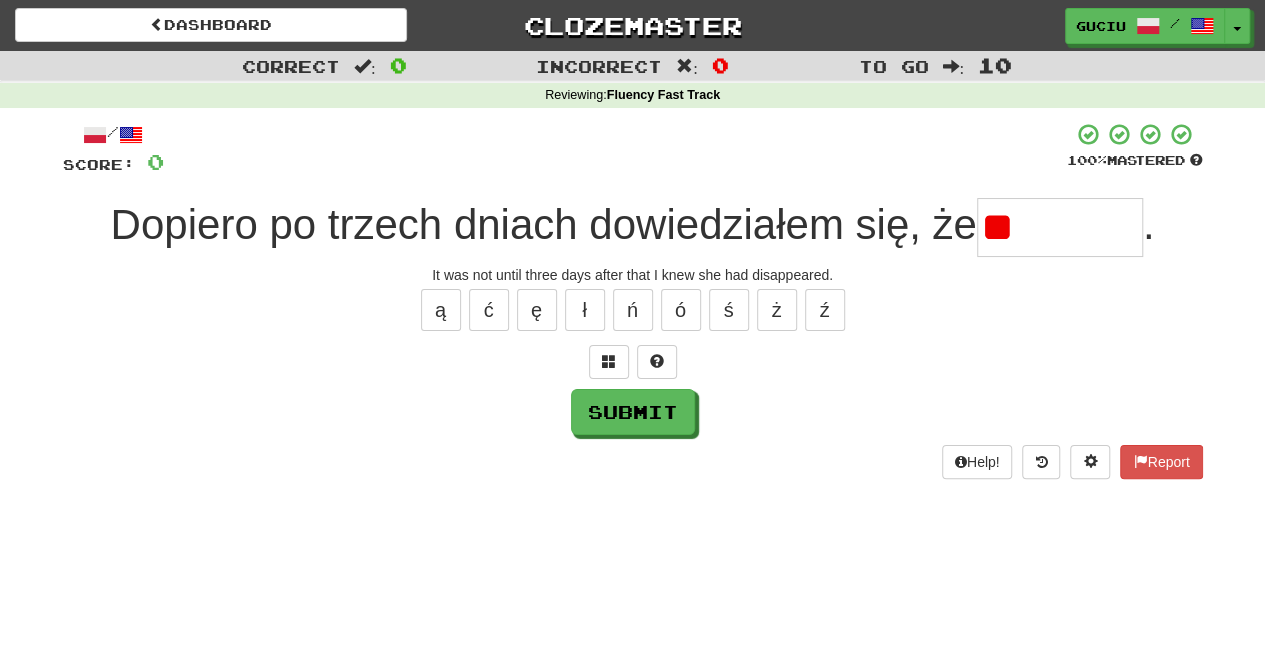 type on "*" 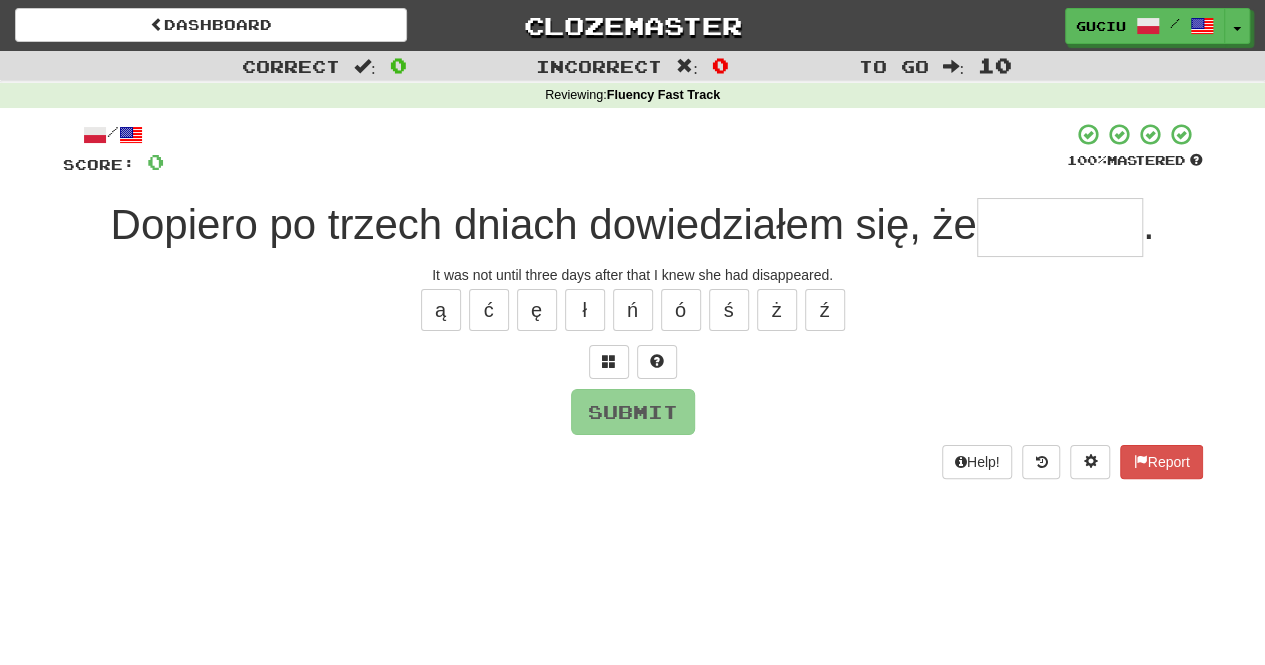 type on "*" 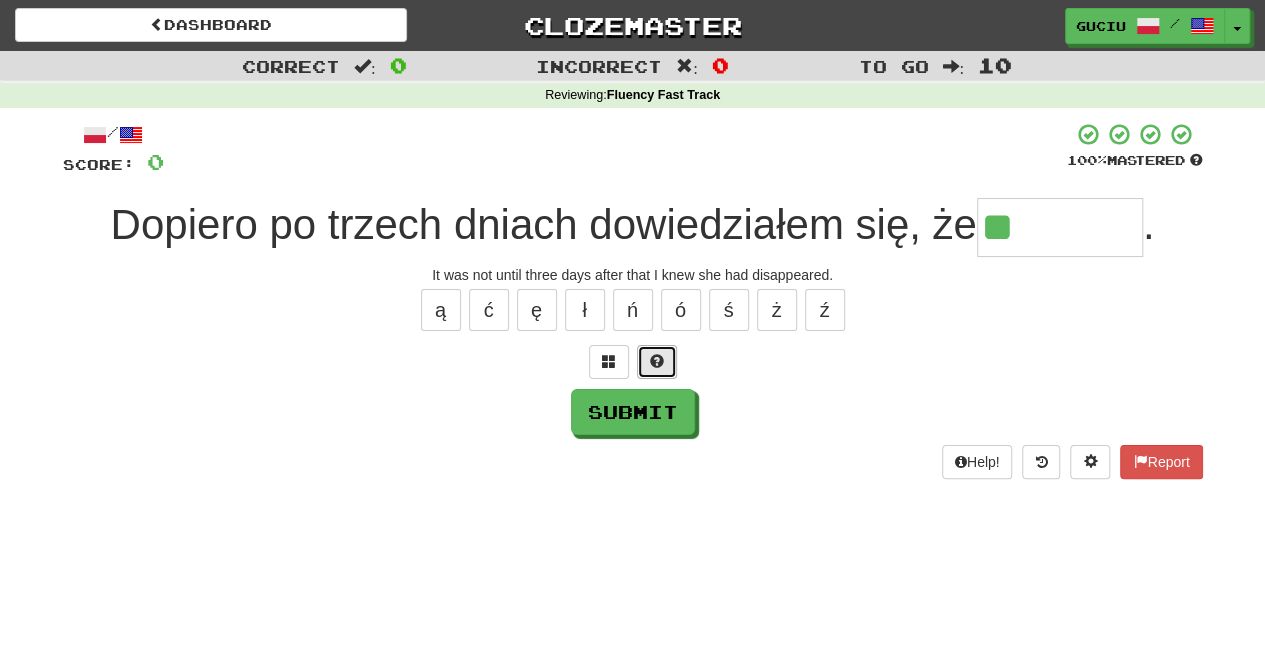 click at bounding box center [657, 362] 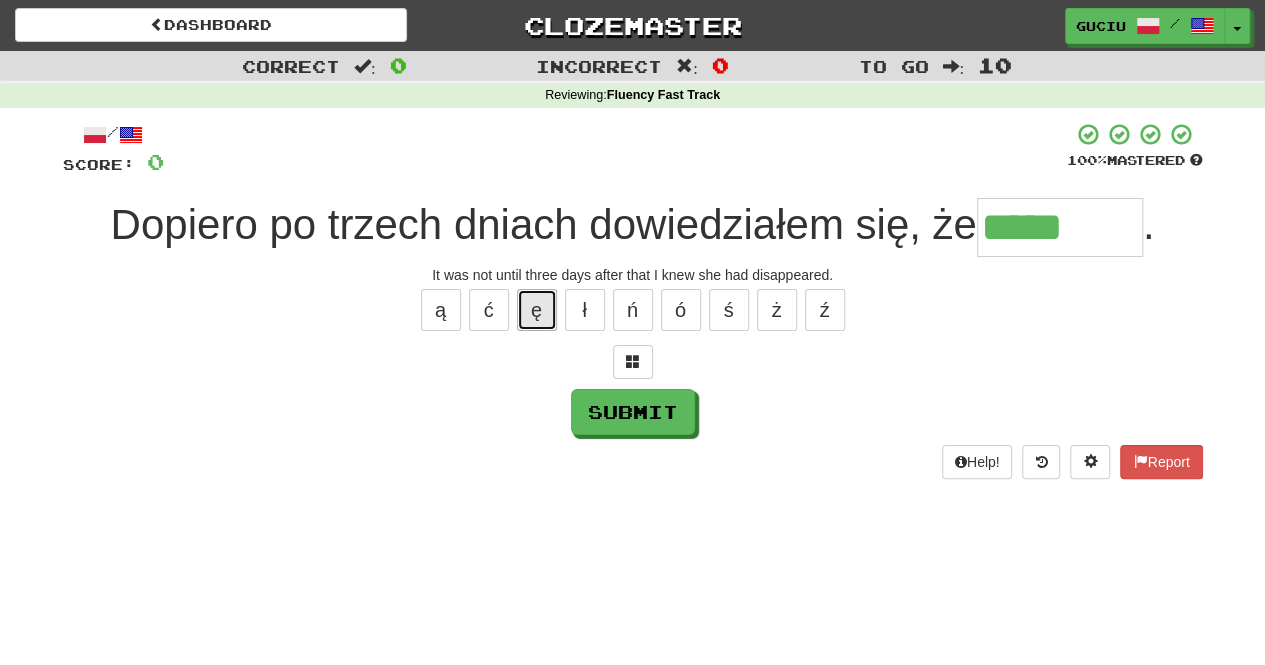 click on "ę" at bounding box center (537, 310) 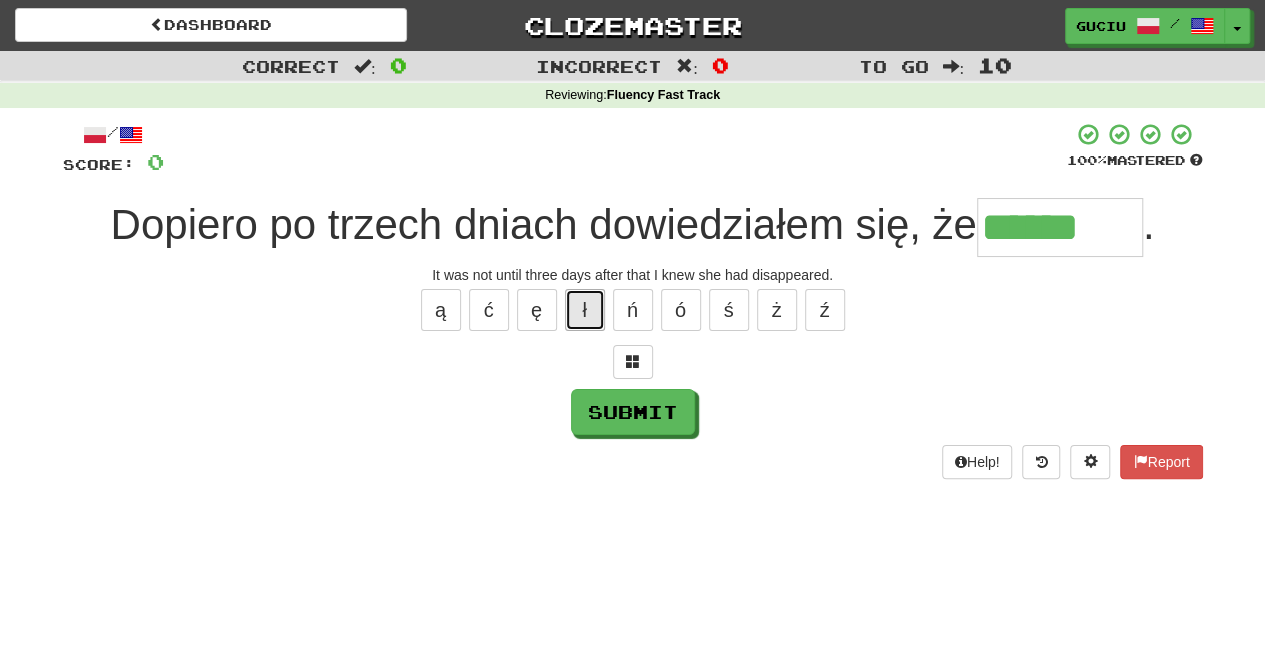 click on "ł" at bounding box center (585, 310) 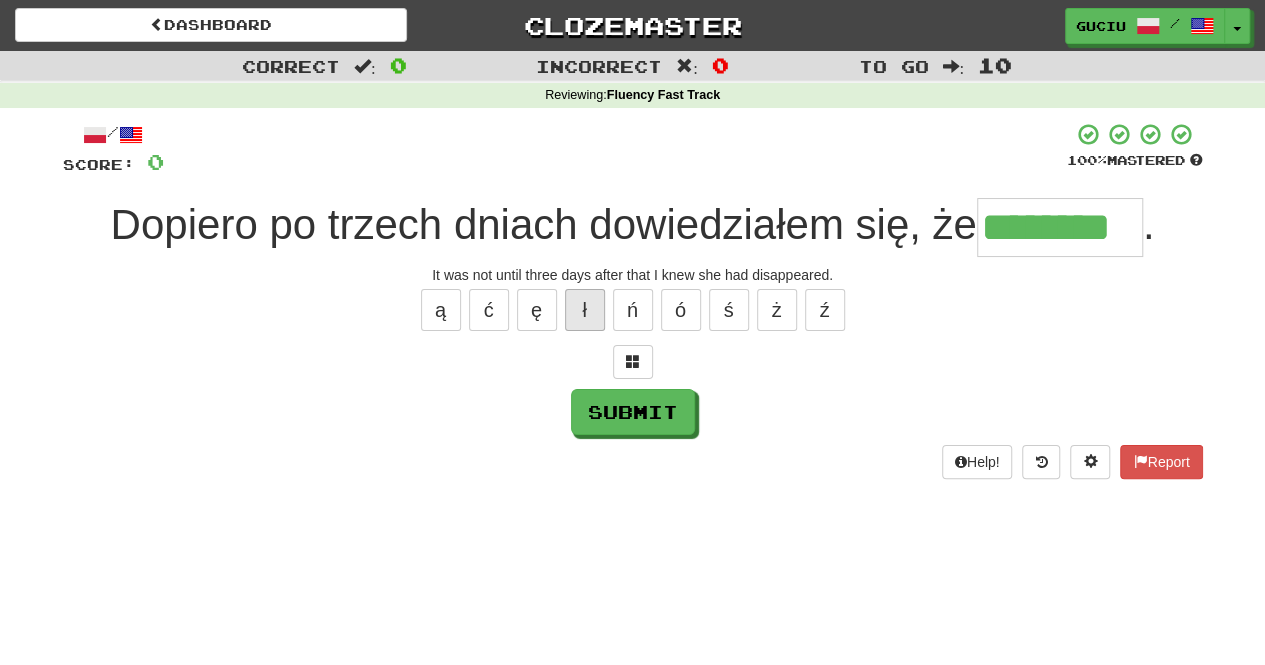 type on "********" 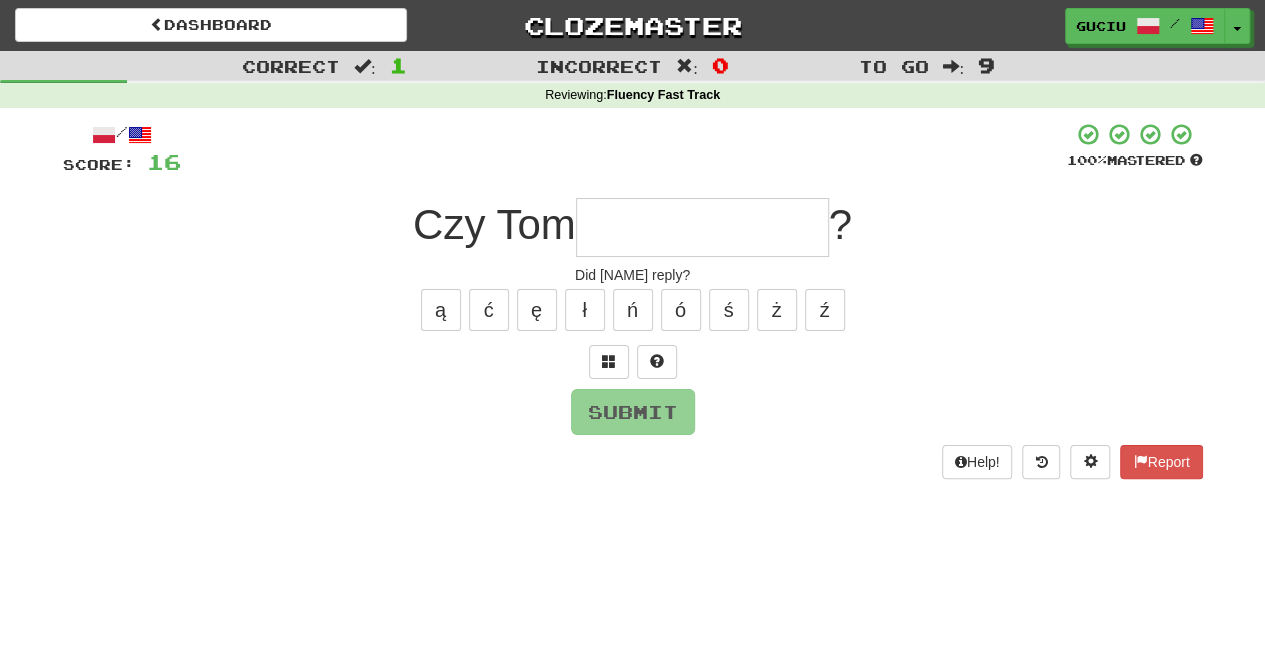 click at bounding box center (702, 227) 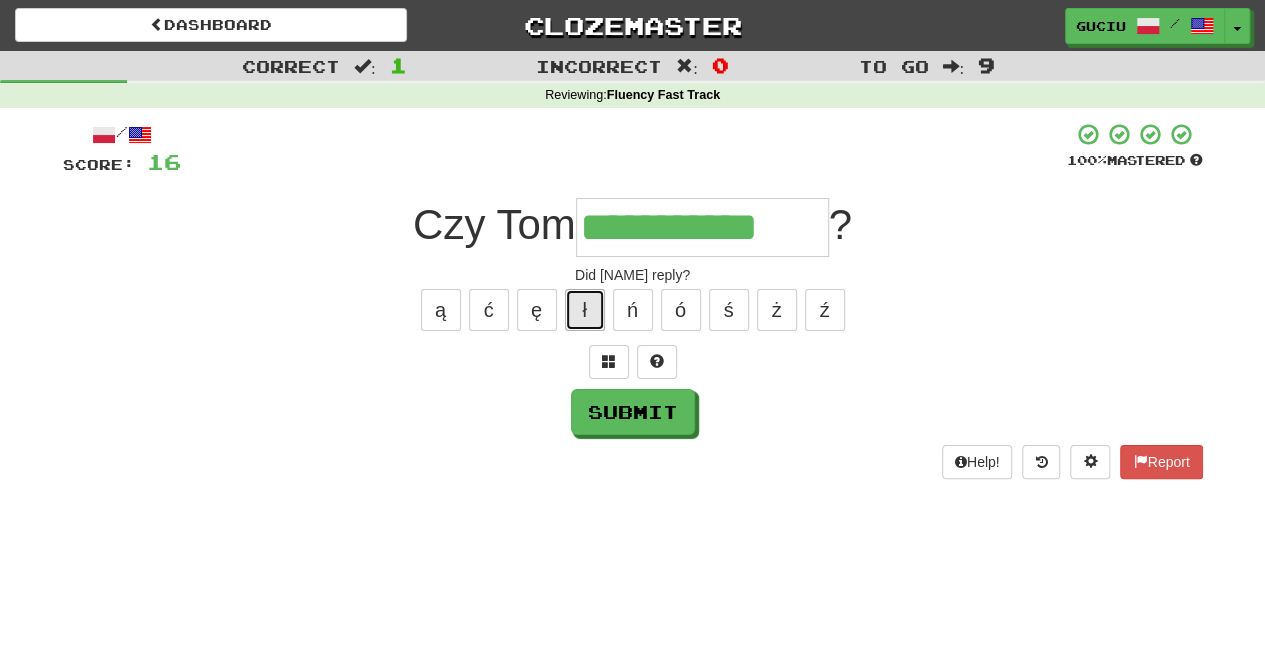 click on "ł" at bounding box center [585, 310] 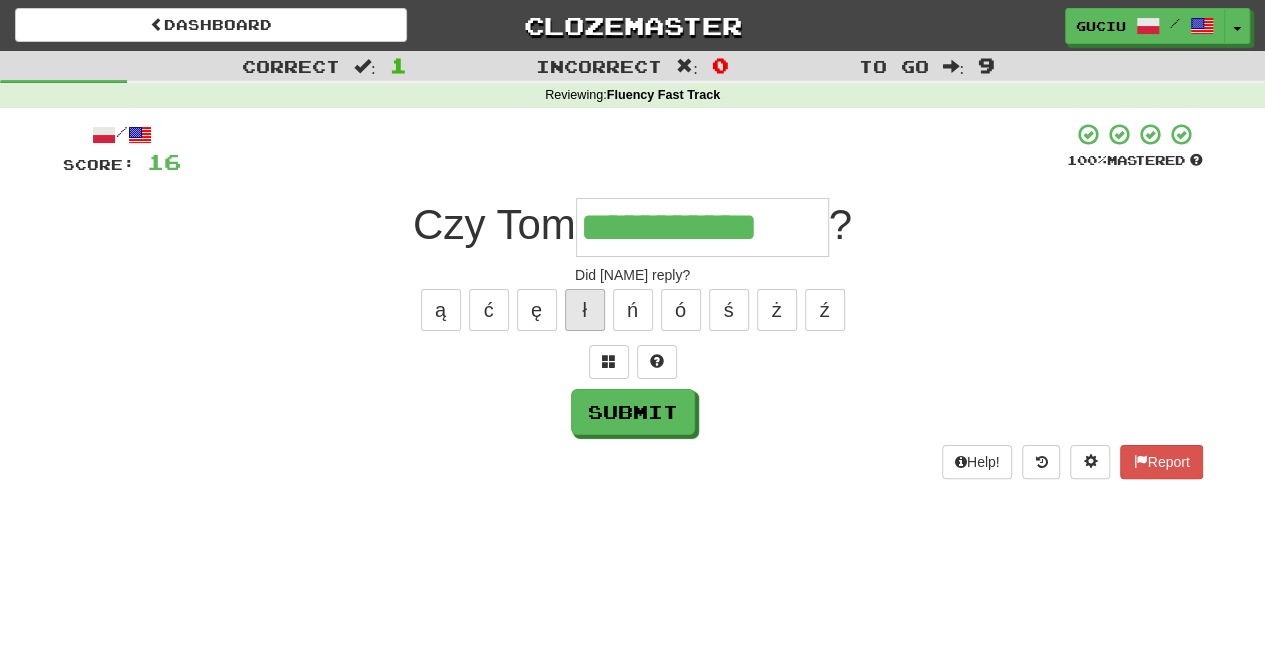 type on "**********" 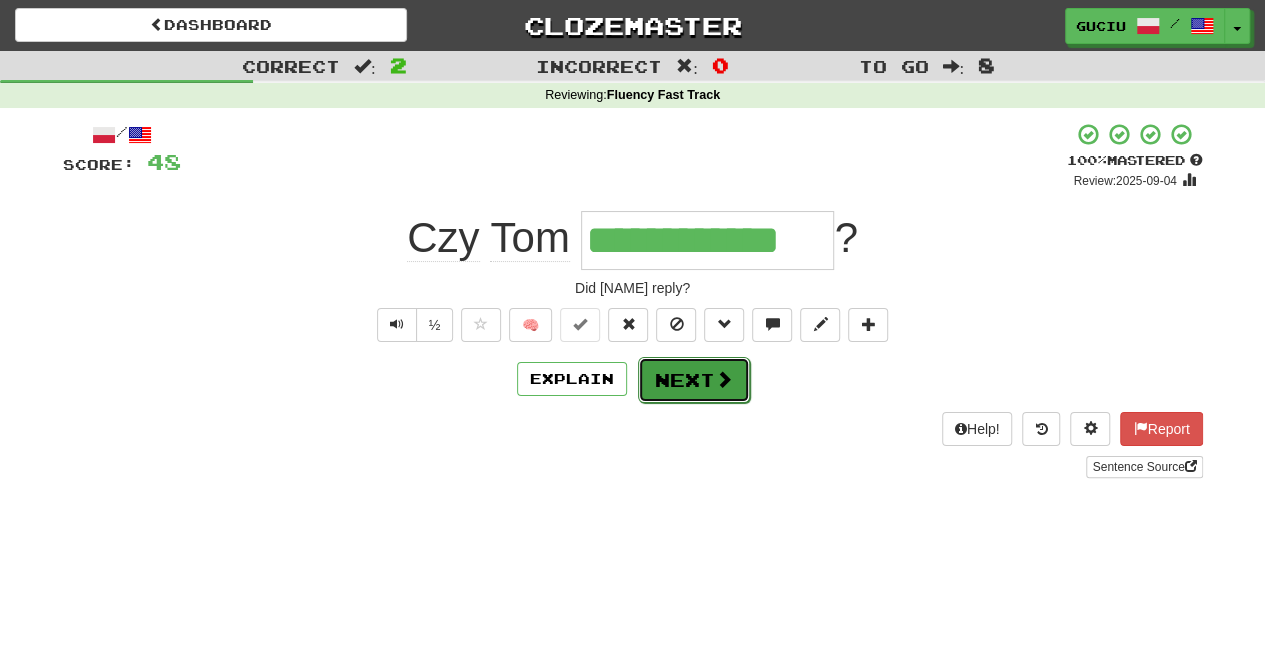 click on "Next" at bounding box center (694, 380) 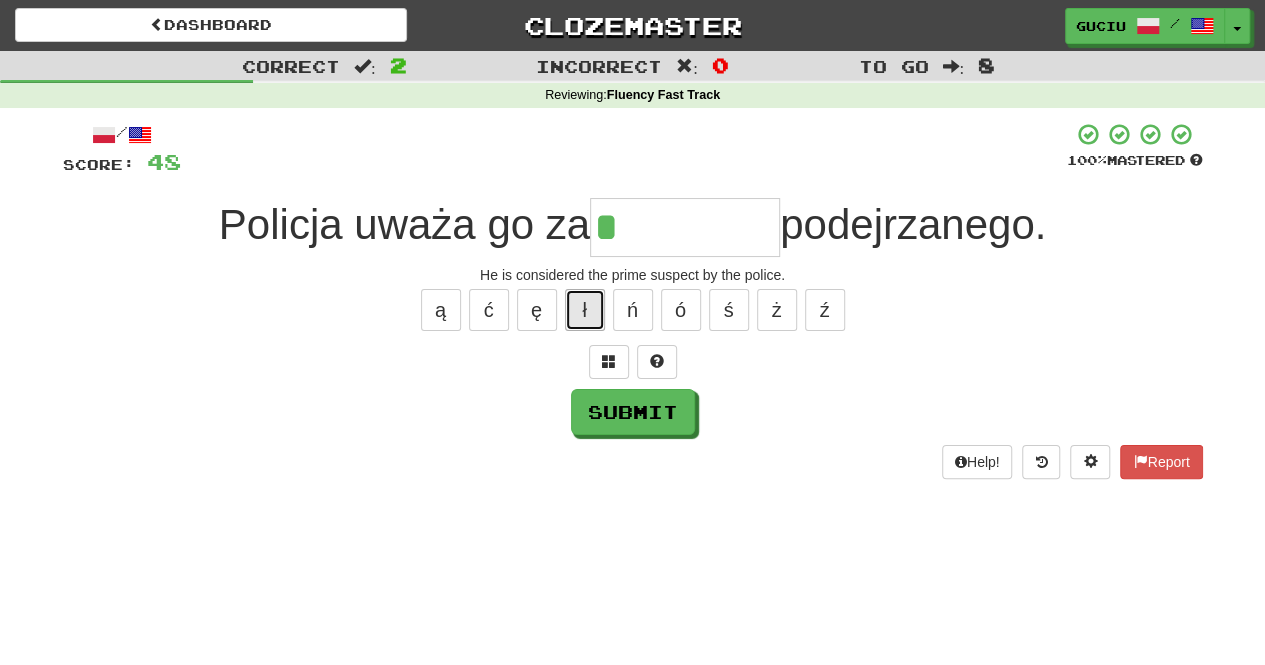 click on "ł" at bounding box center (585, 310) 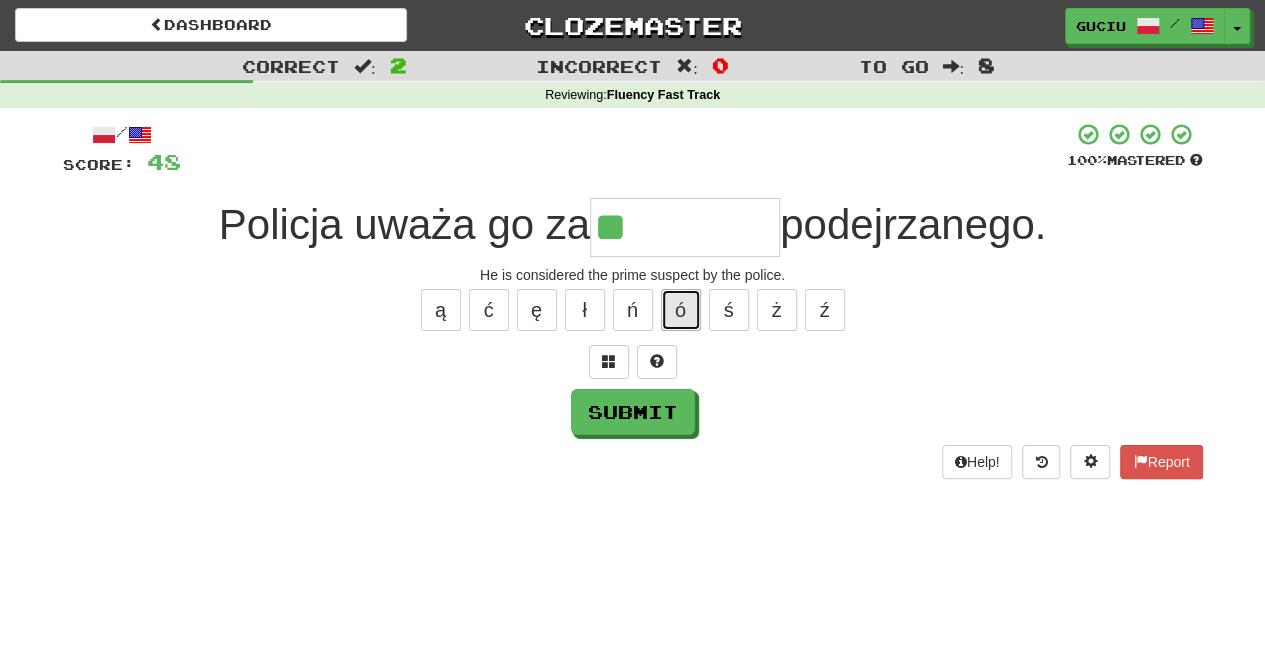click on "ó" at bounding box center (681, 310) 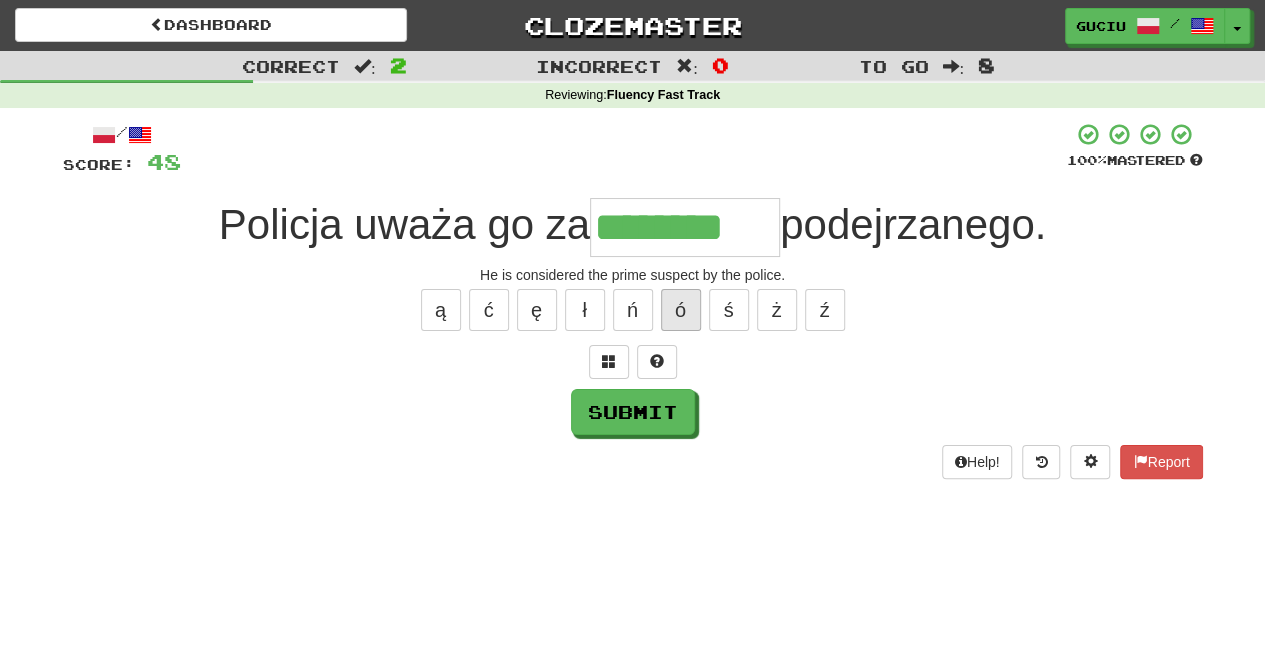 type on "********" 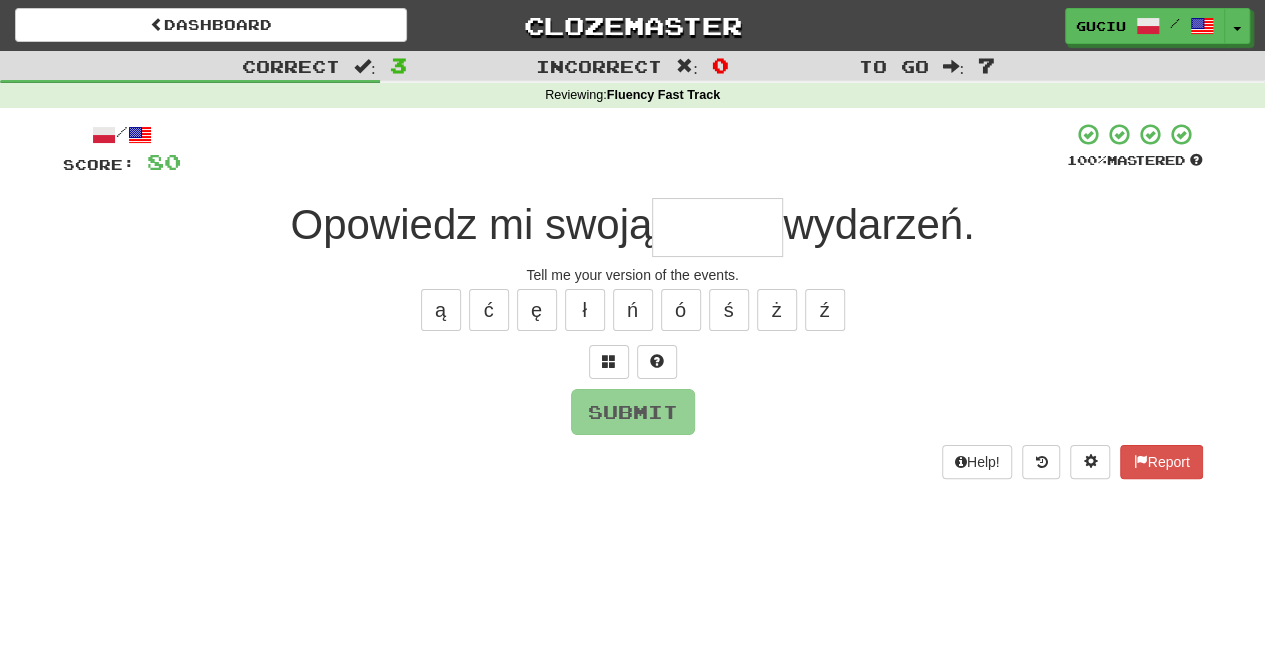 click at bounding box center [717, 227] 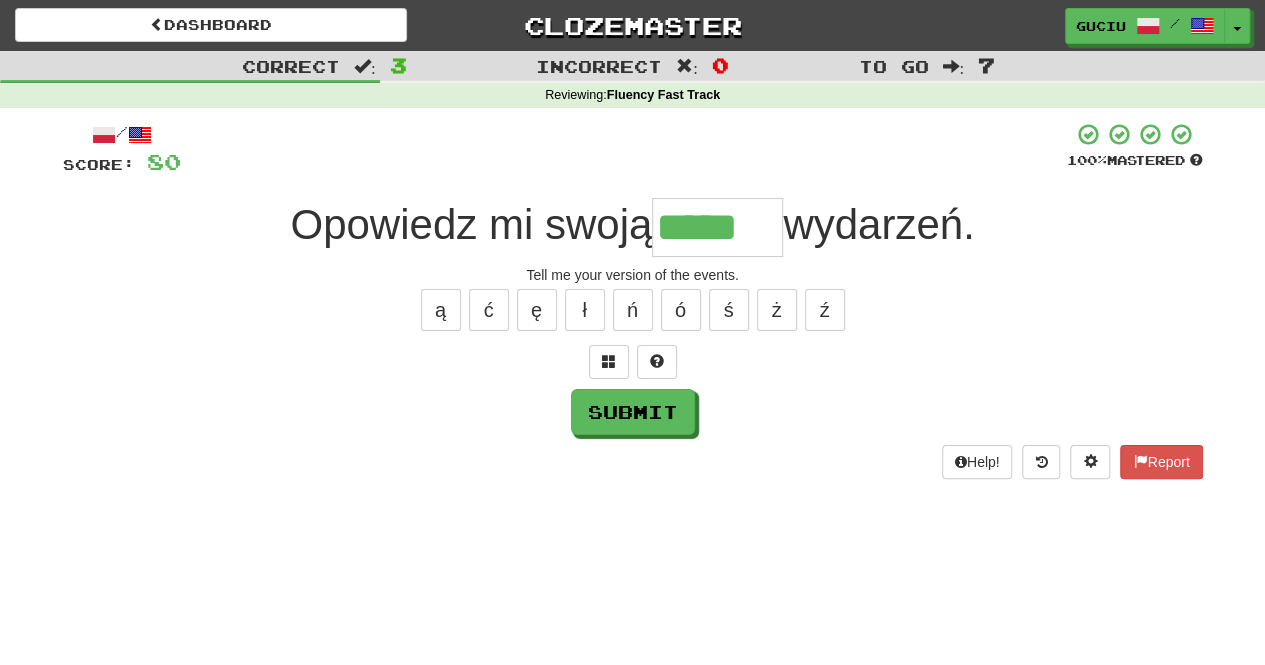 click on "100 % Mastered Opowiedz mi swoją ***** wydarzeń. Tell me your version of the events. ą ć ę ł ń ó ś ż ź Submit Help! Report" at bounding box center (633, 300) 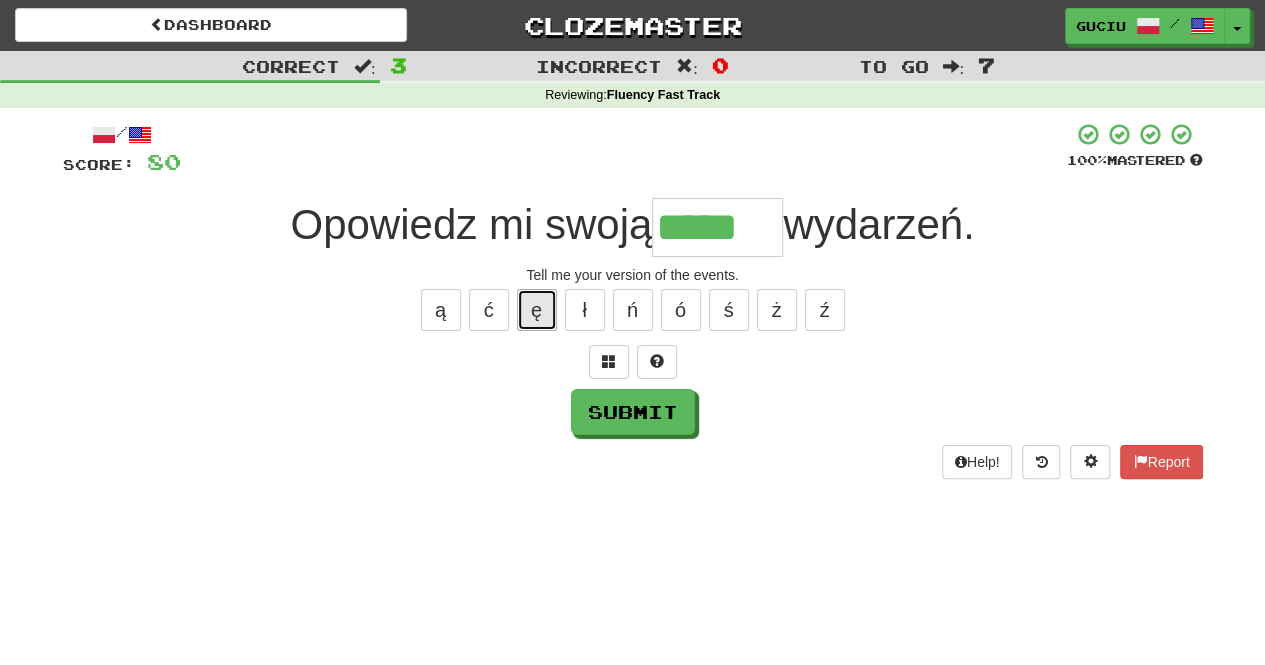 click on "ę" at bounding box center [537, 310] 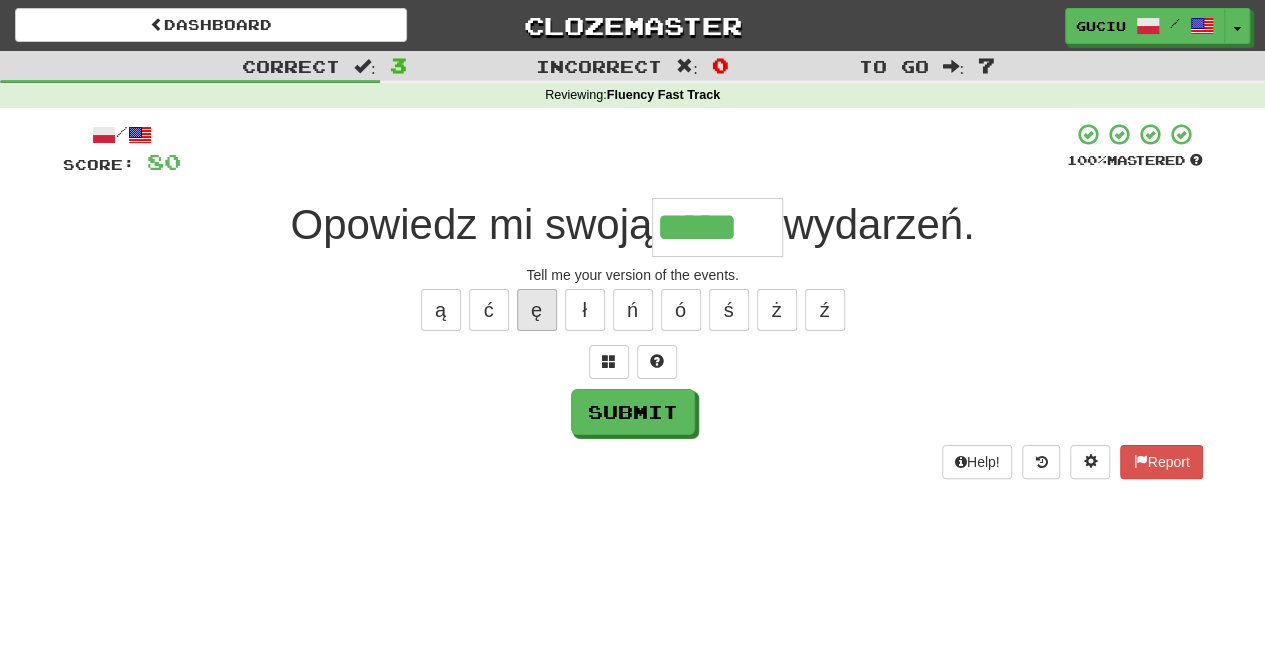 type on "******" 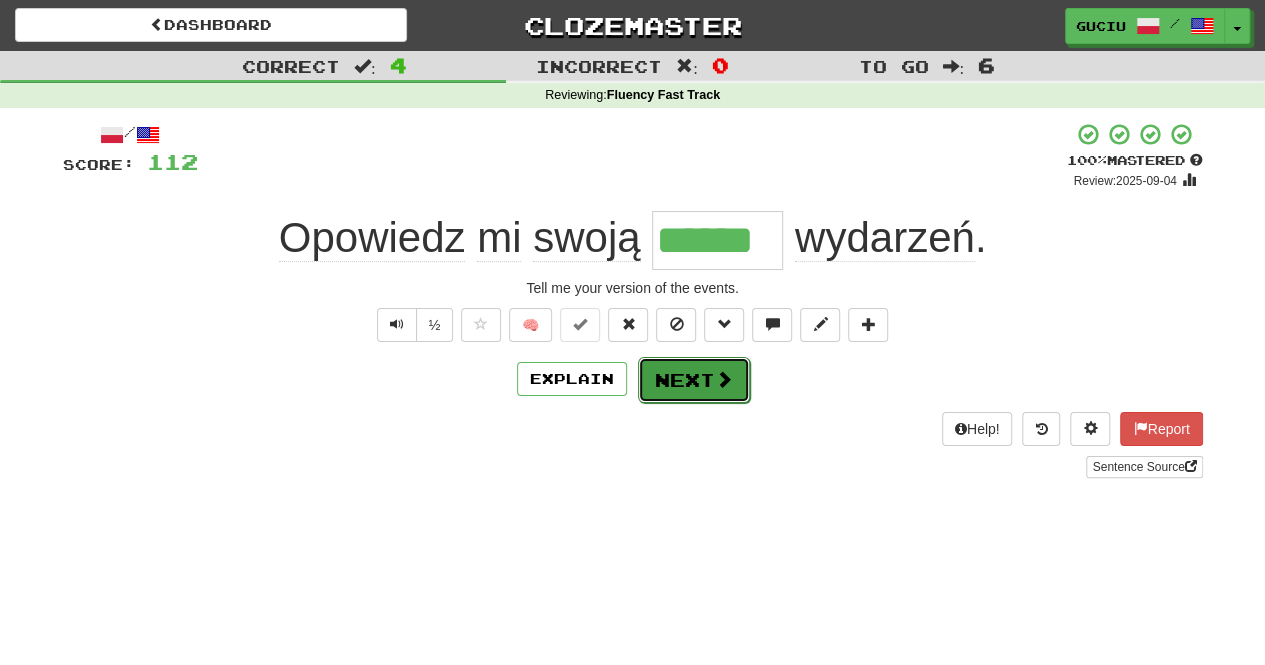 click on "Next" at bounding box center (694, 380) 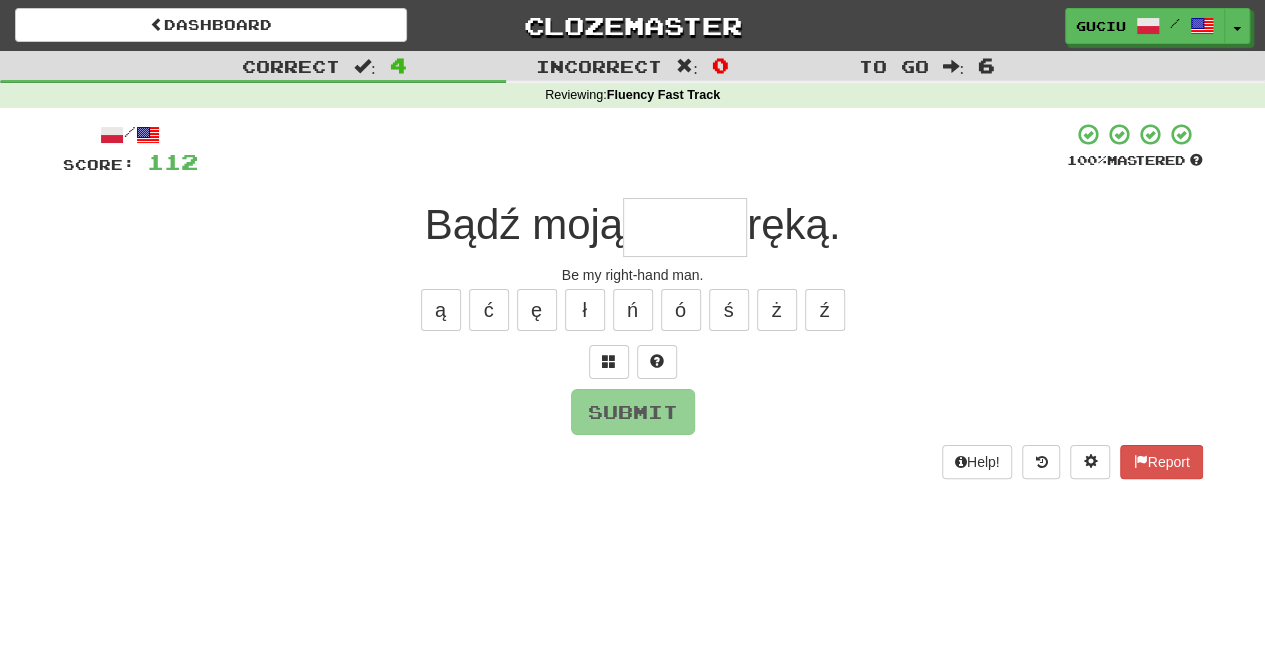 click at bounding box center (685, 227) 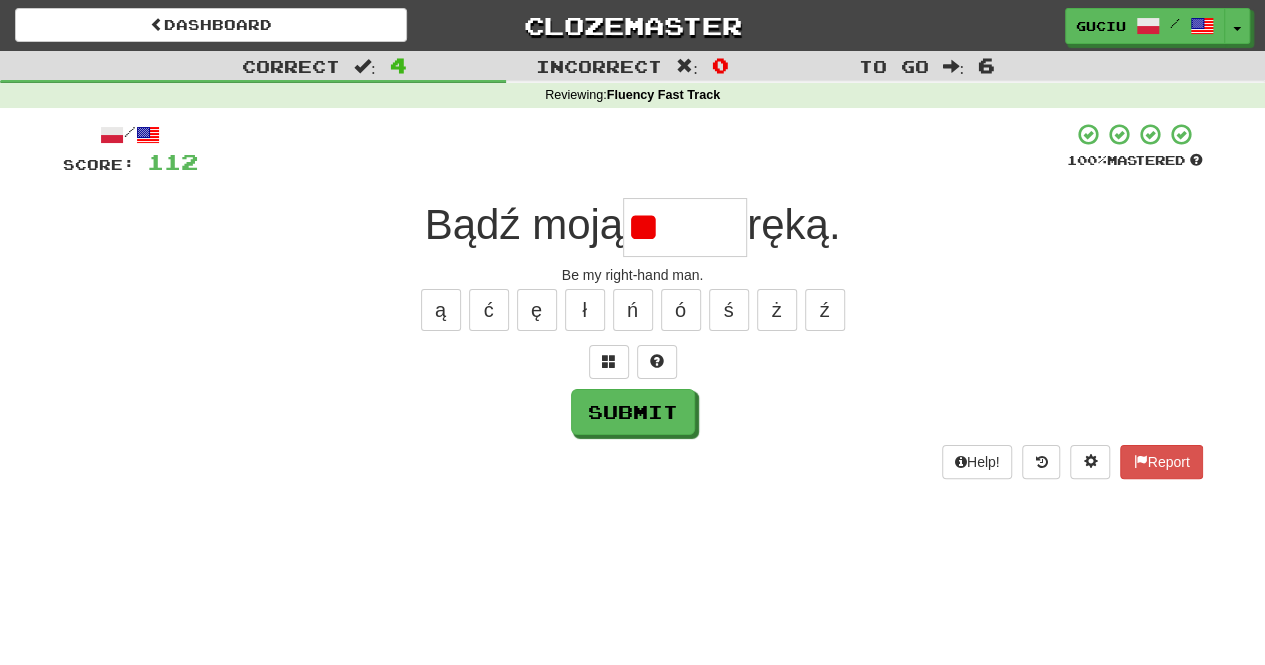 type on "*" 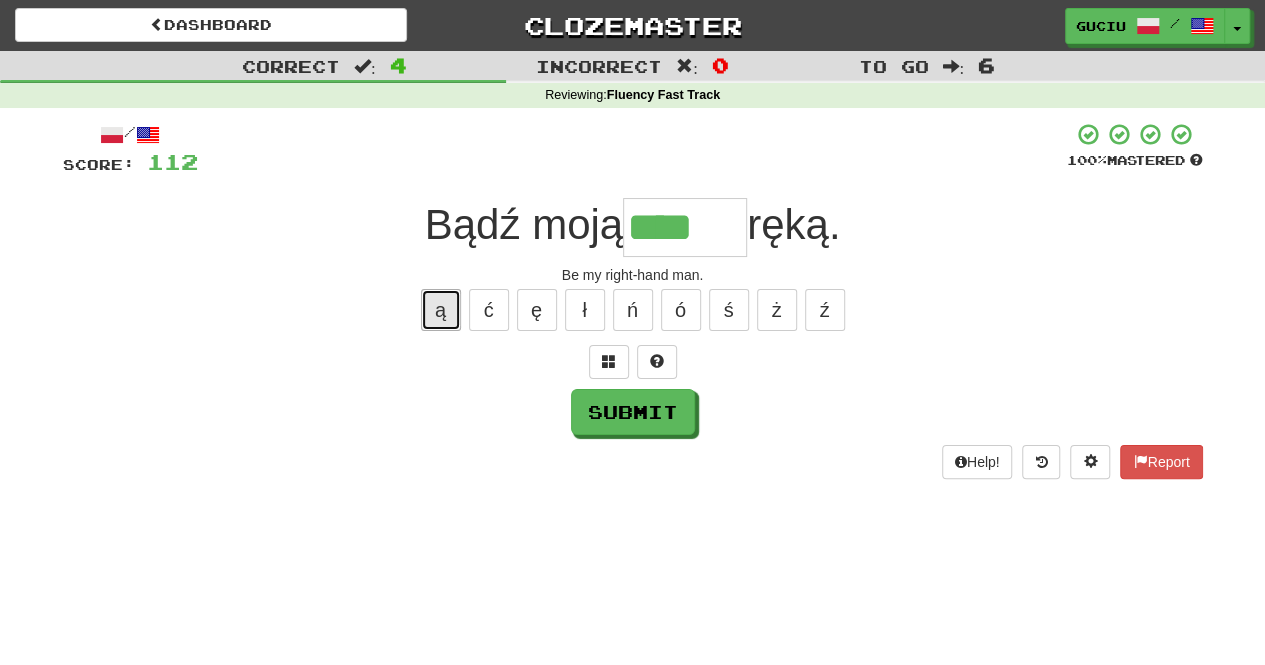 click on "ą" at bounding box center (441, 310) 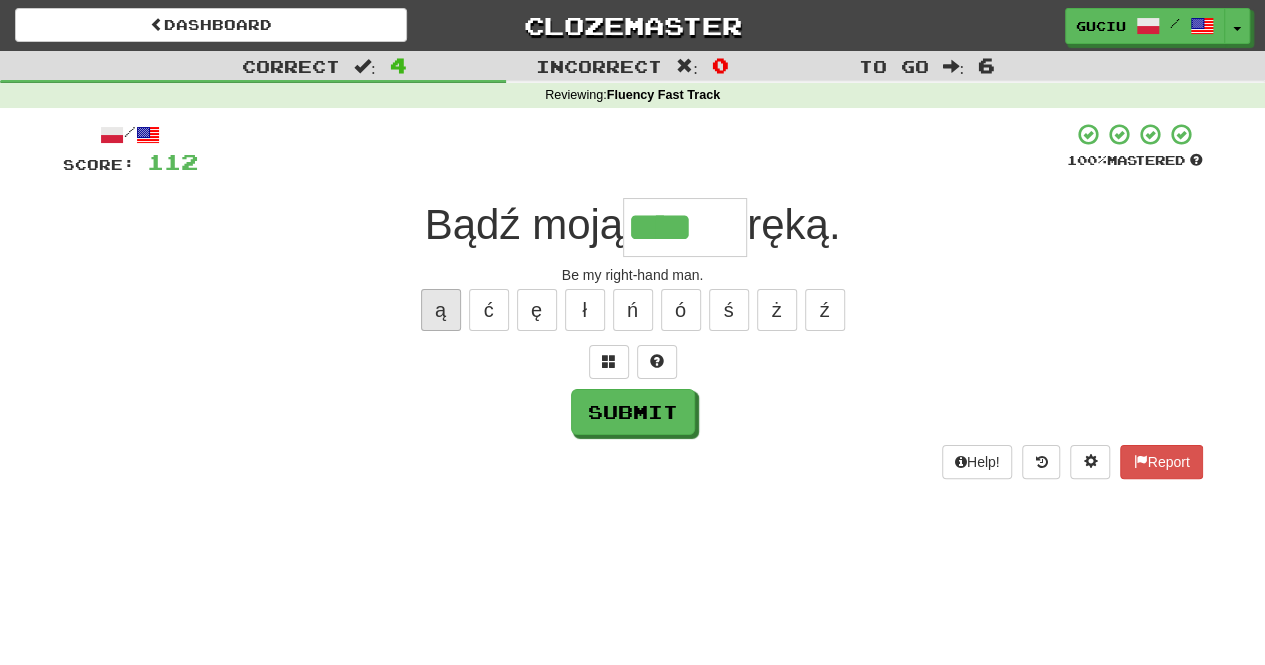 type on "*****" 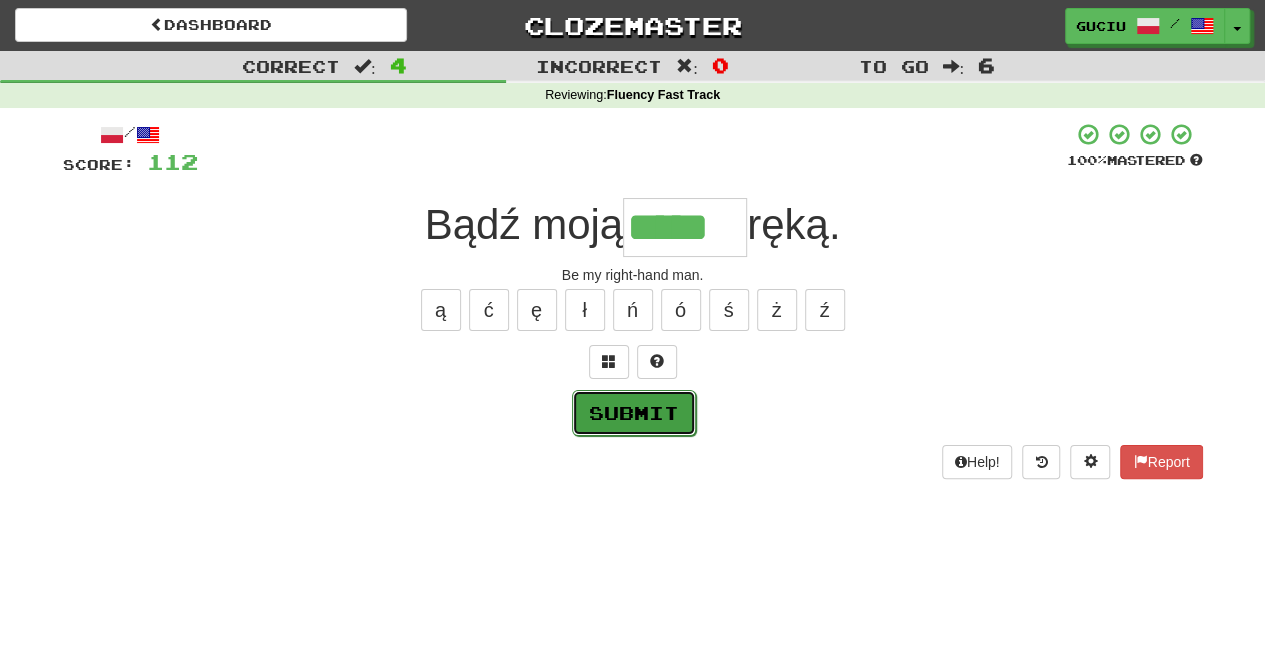 click on "Submit" at bounding box center [634, 413] 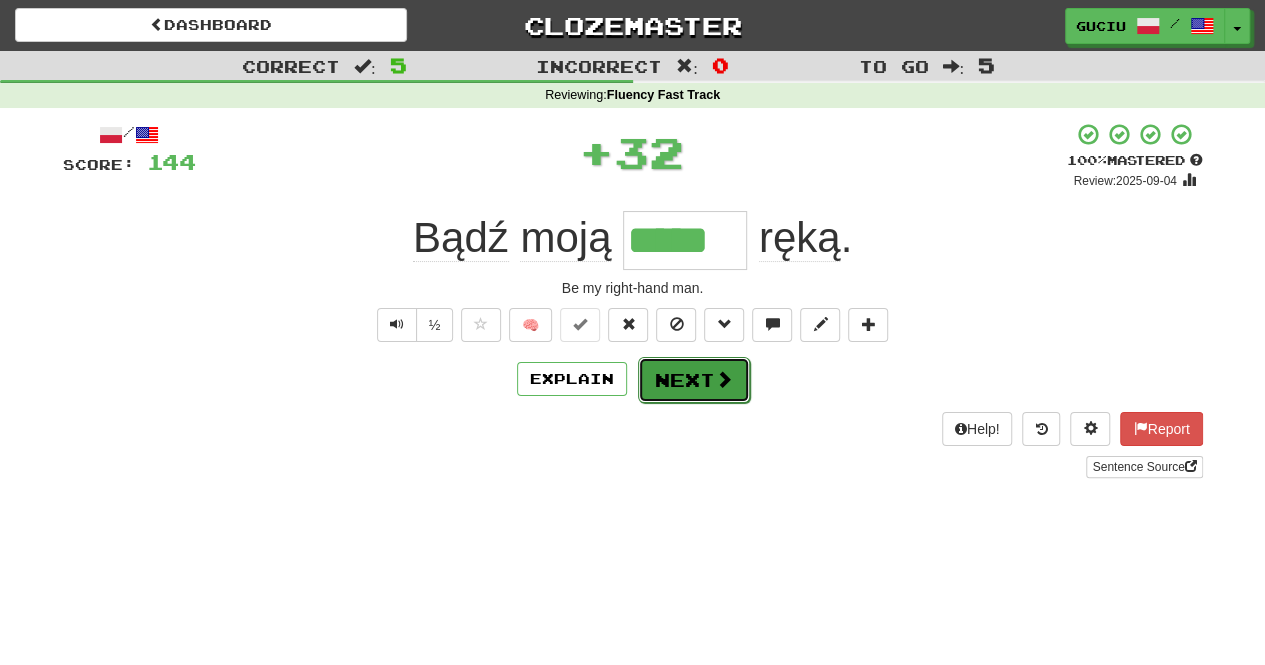 click on "Next" at bounding box center (694, 380) 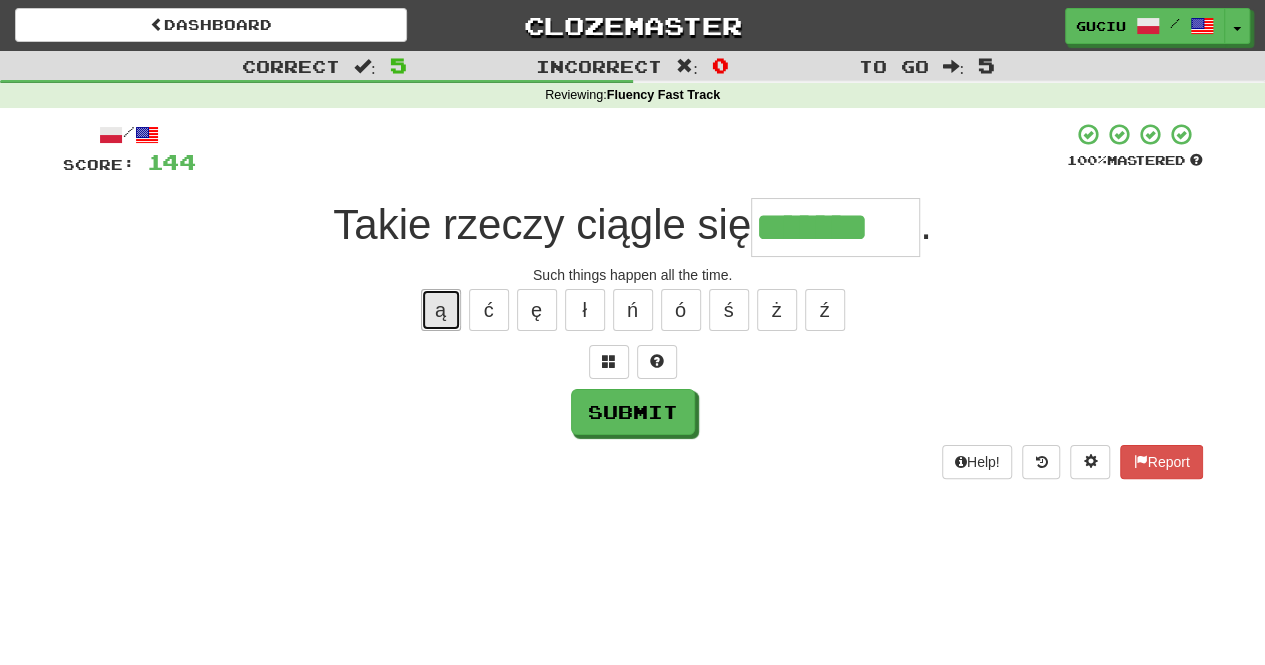 click on "ą" at bounding box center (441, 310) 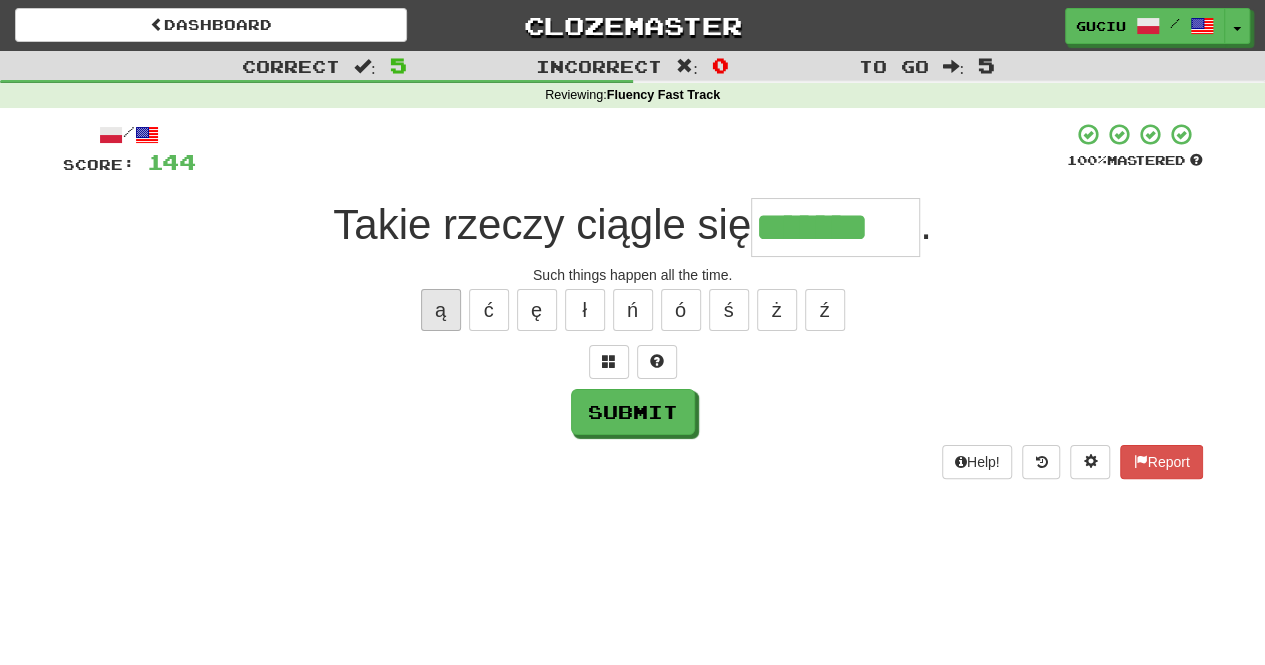type on "********" 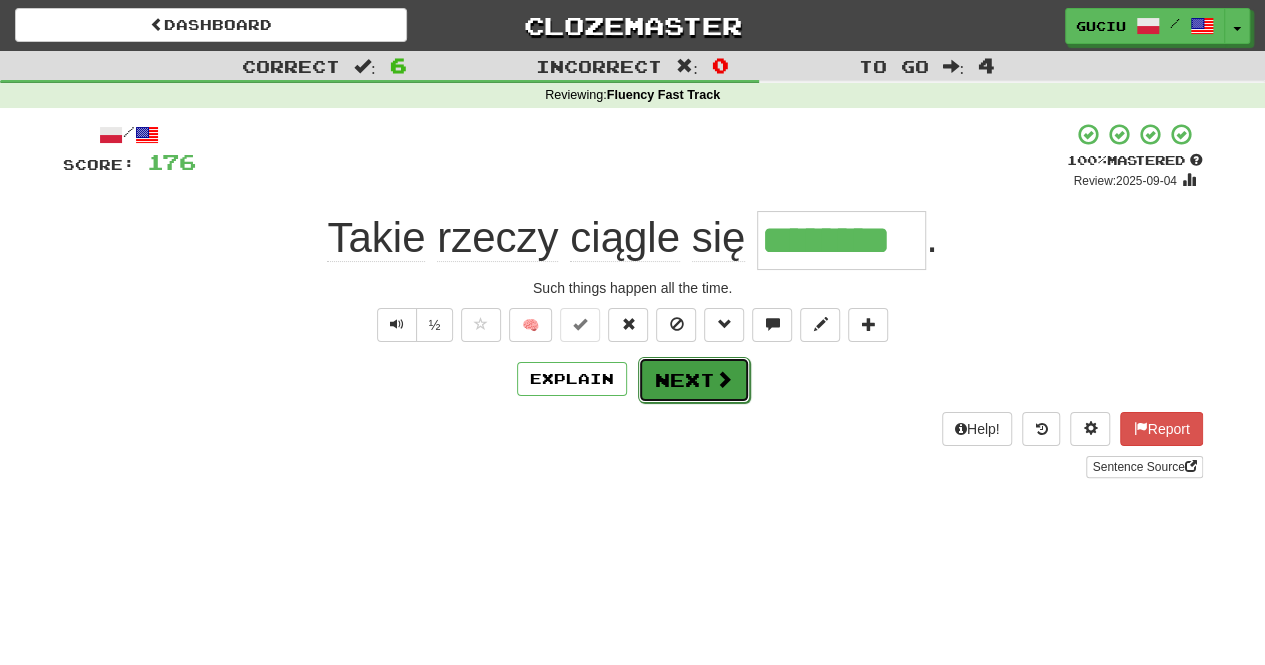 click on "Next" at bounding box center [694, 380] 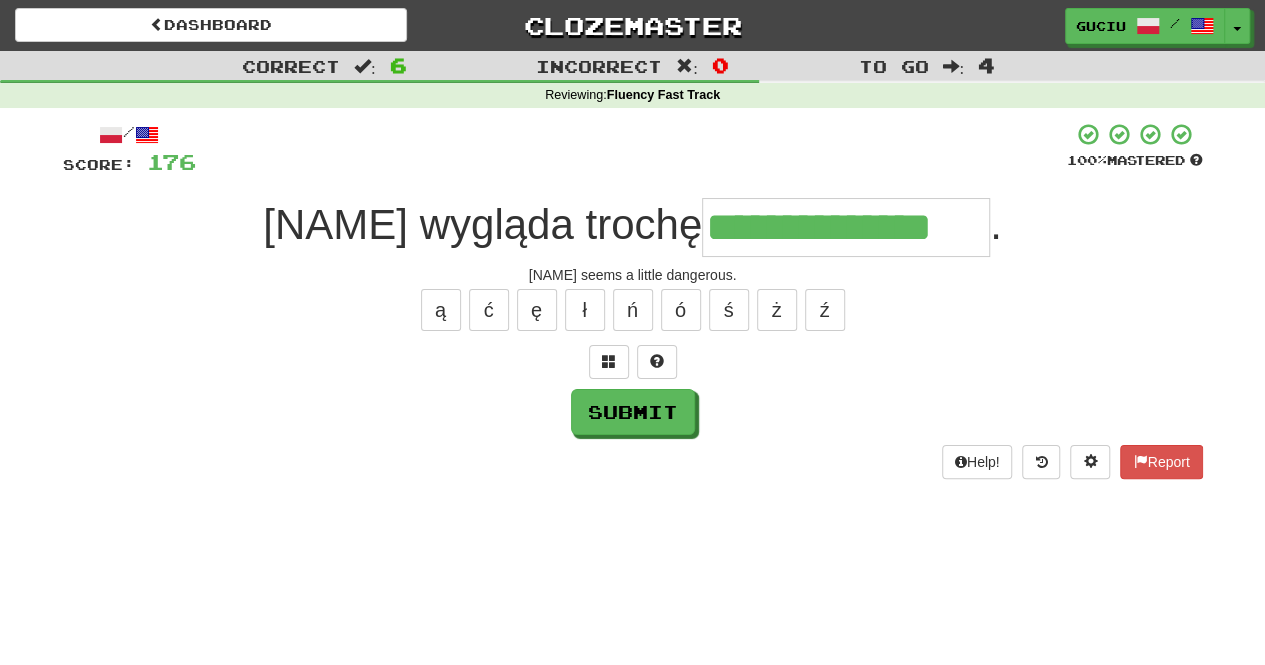 type on "**********" 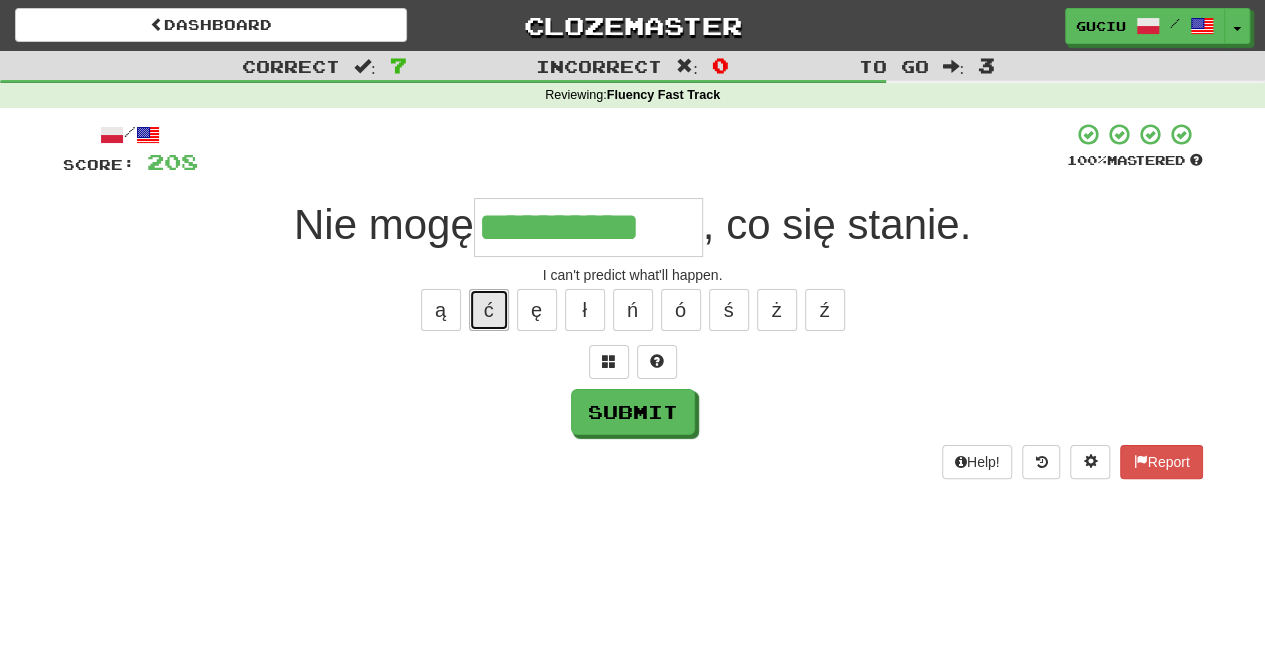 click on "ć" at bounding box center [489, 310] 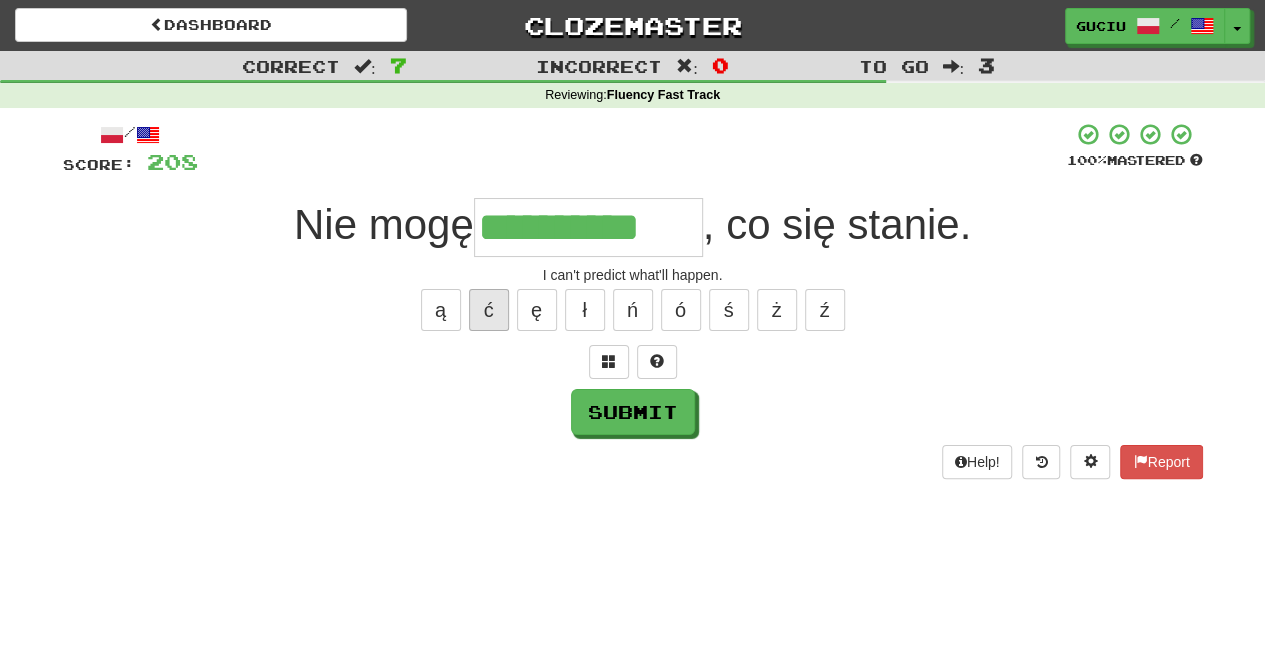 type on "**********" 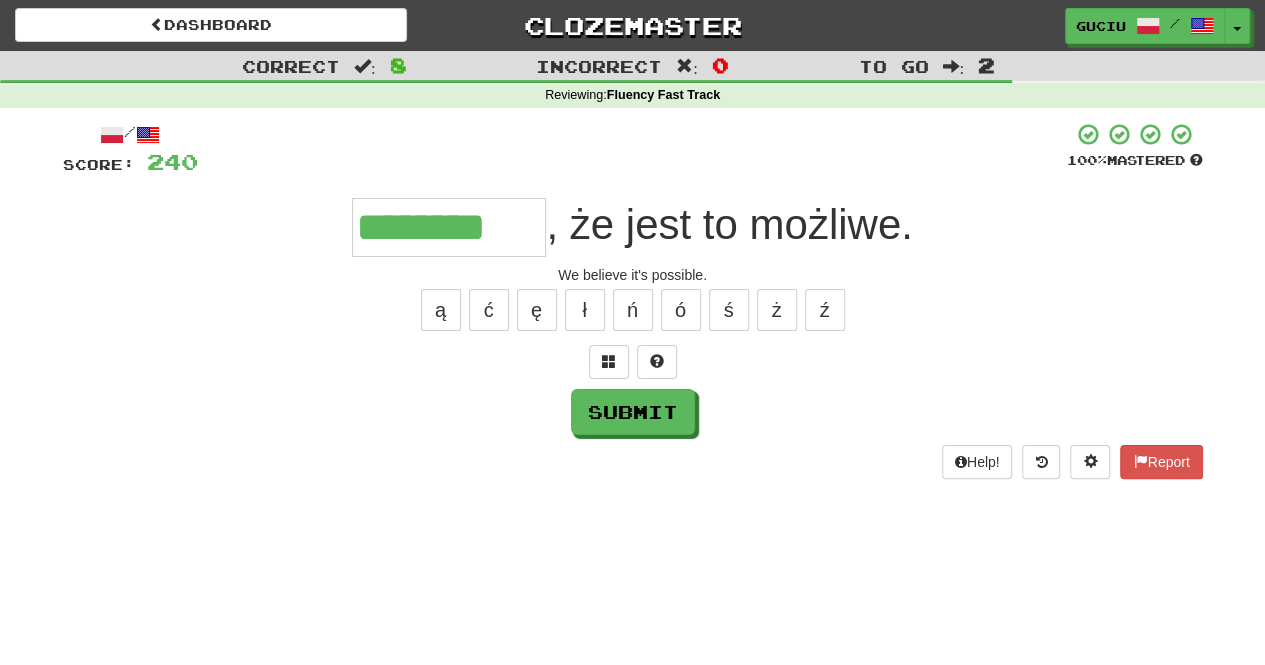type on "********" 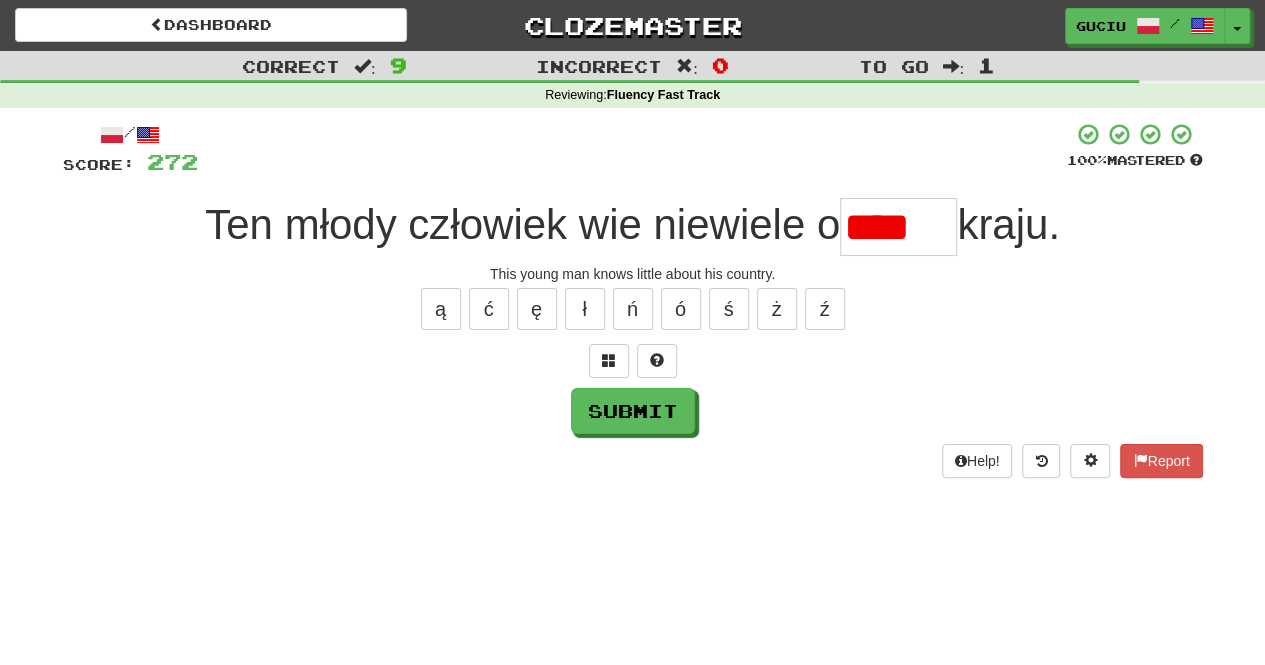 scroll, scrollTop: 0, scrollLeft: 0, axis: both 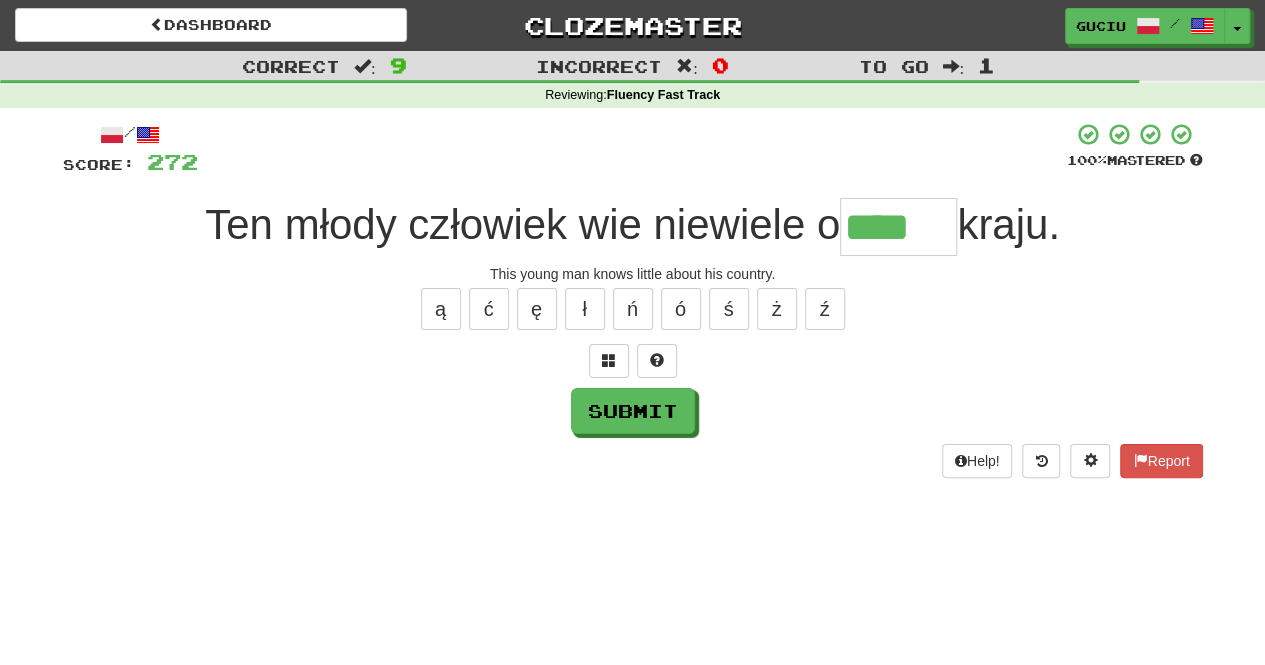 type on "****" 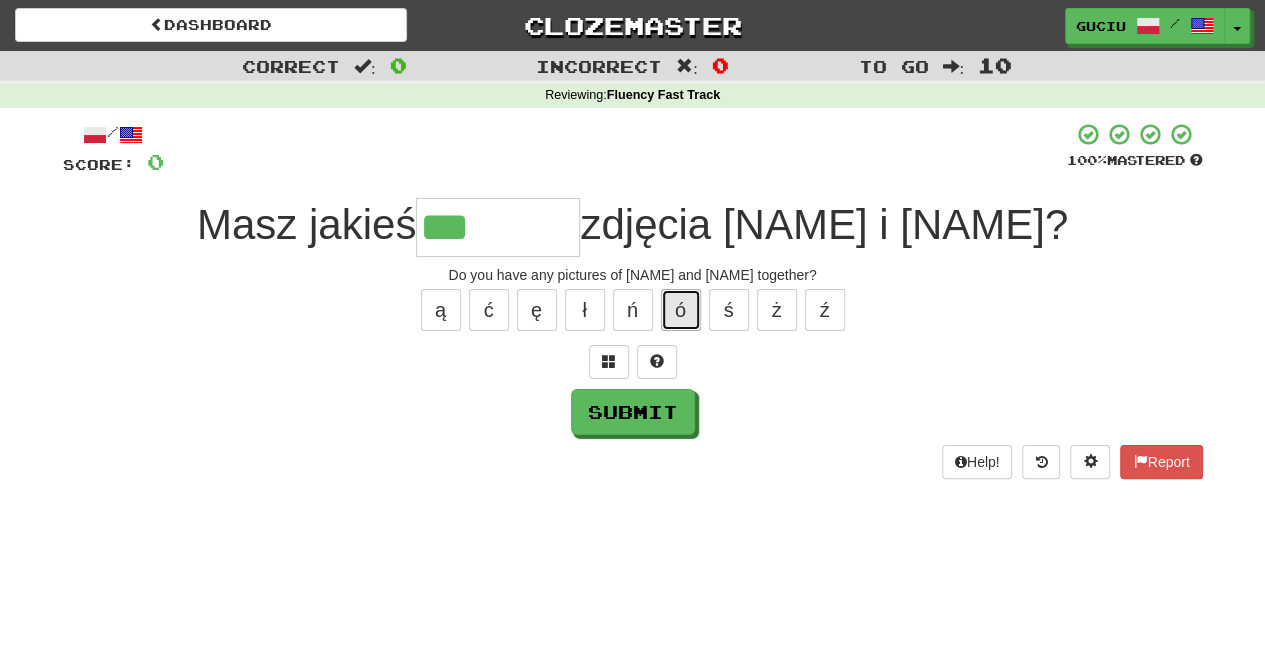 click on "ó" at bounding box center [681, 310] 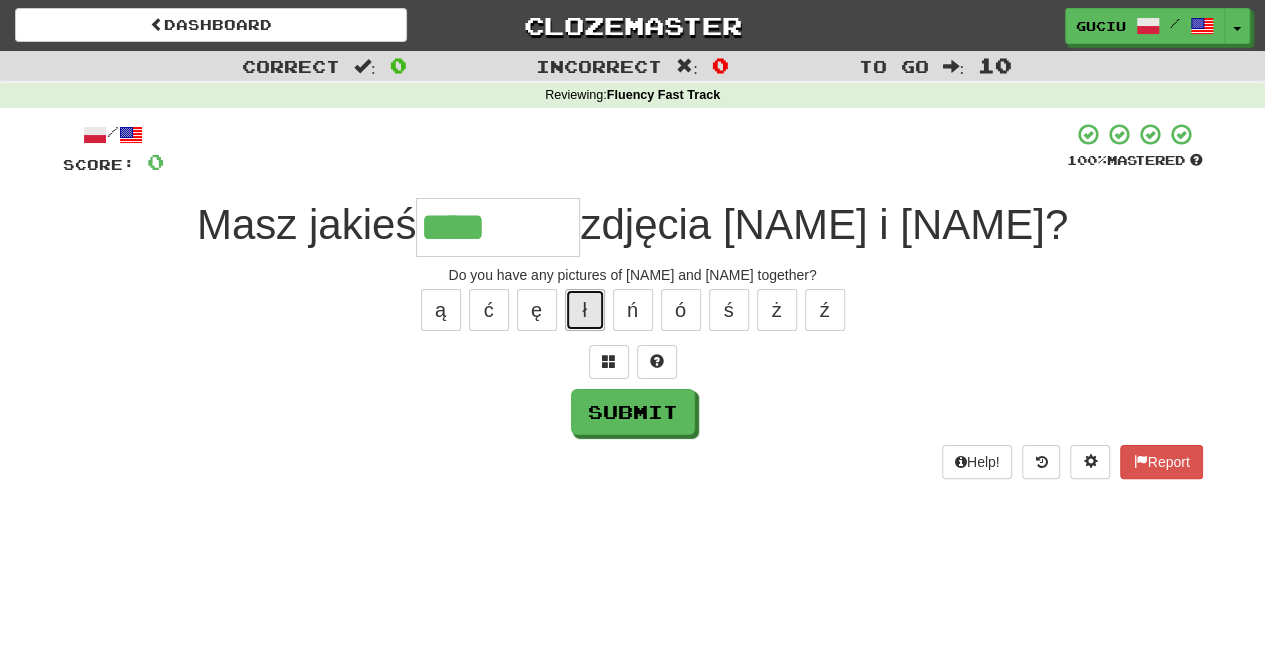 click on "ł" at bounding box center [585, 310] 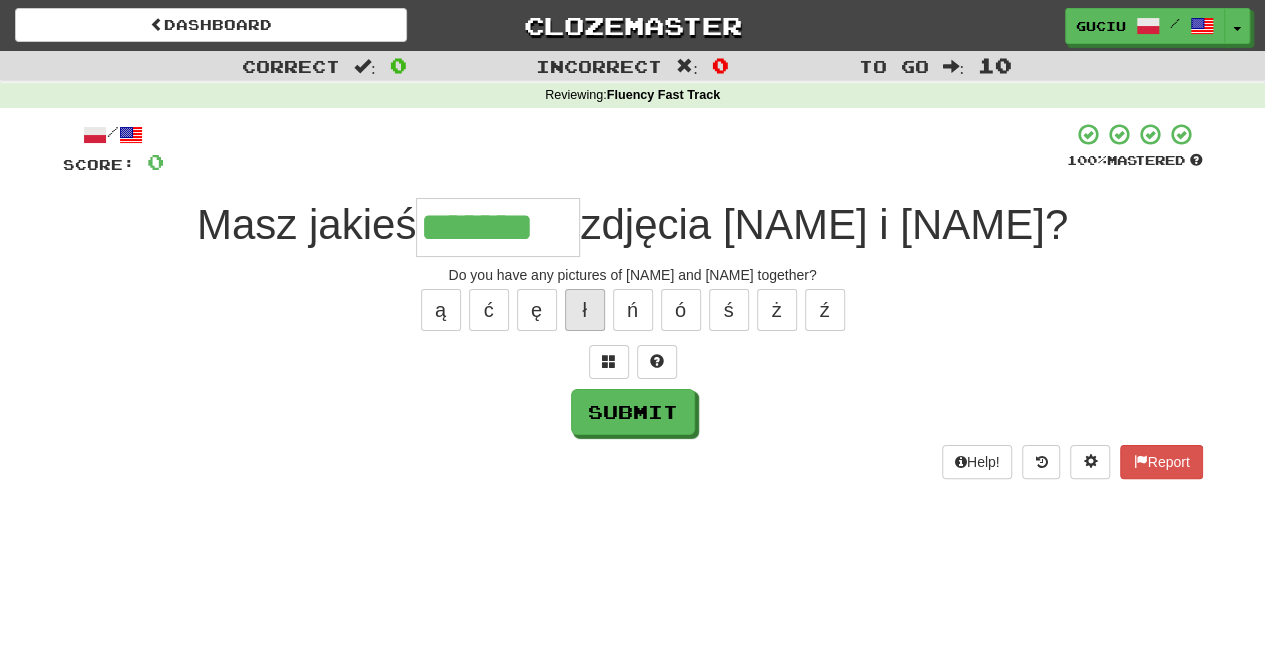 type on "*******" 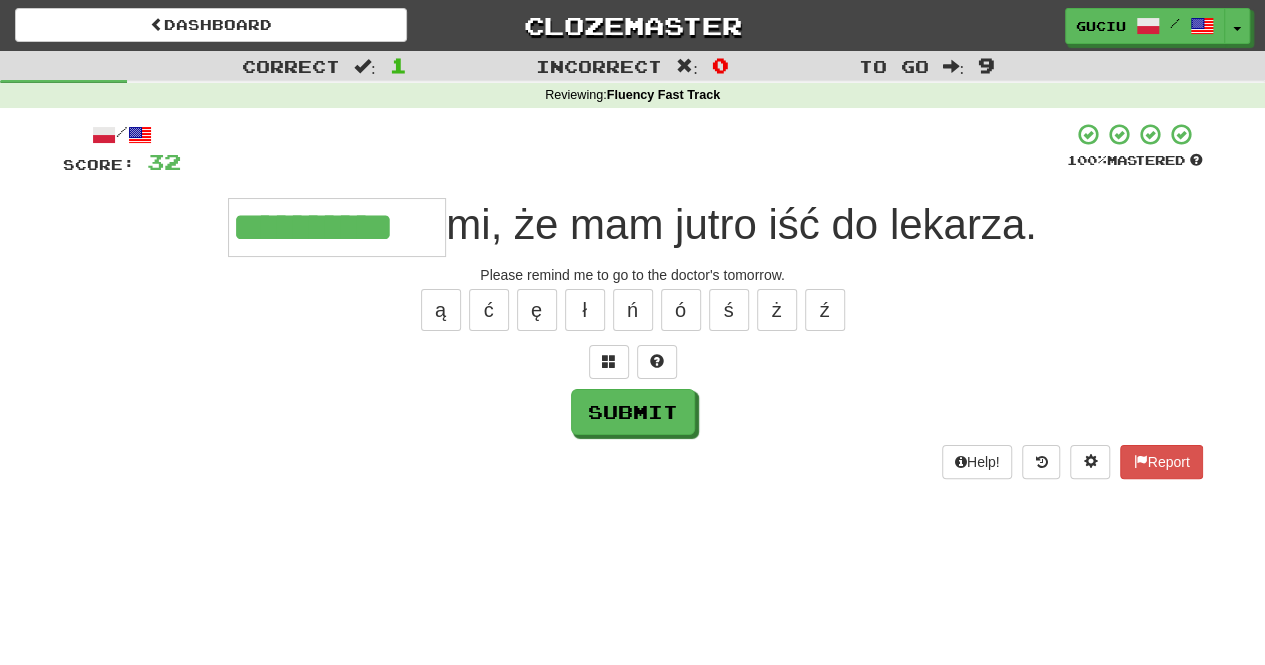 type on "**********" 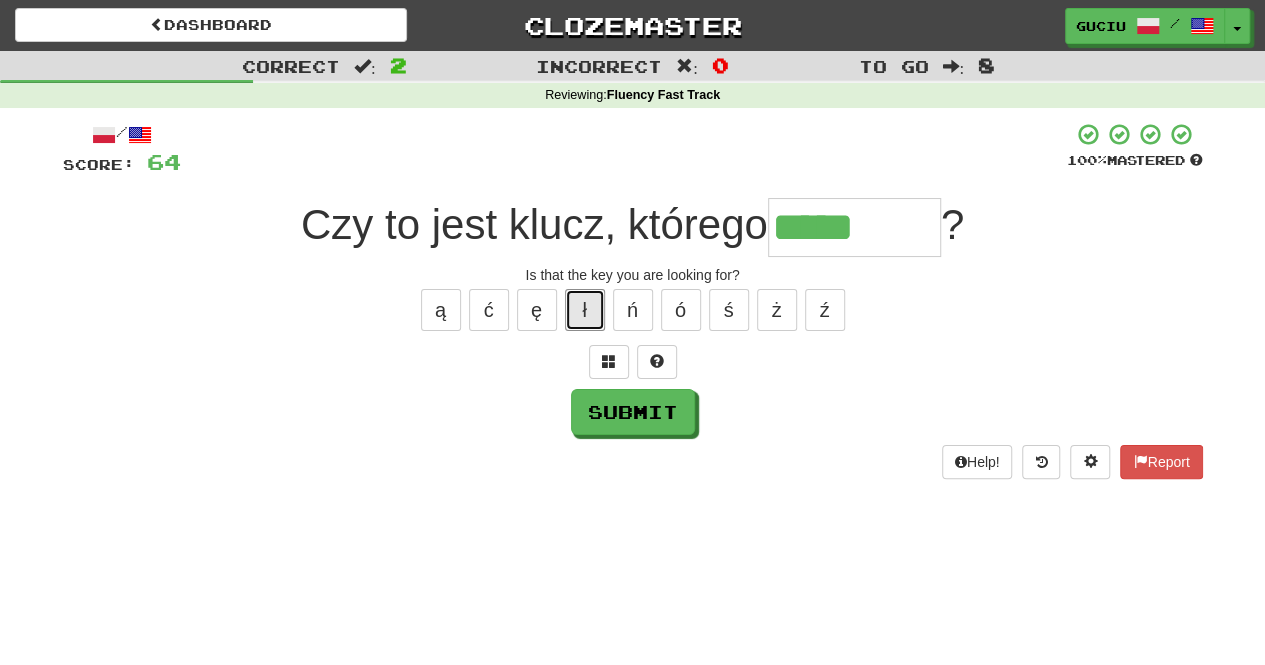 click on "ł" at bounding box center [585, 310] 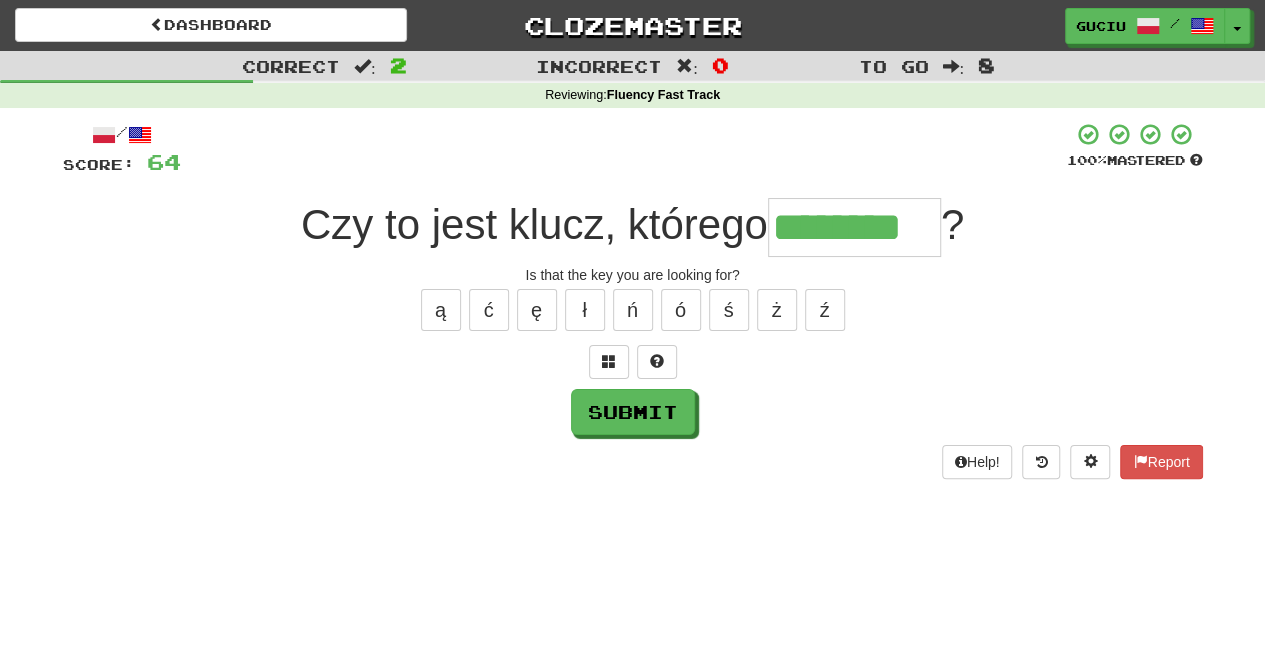 type on "********" 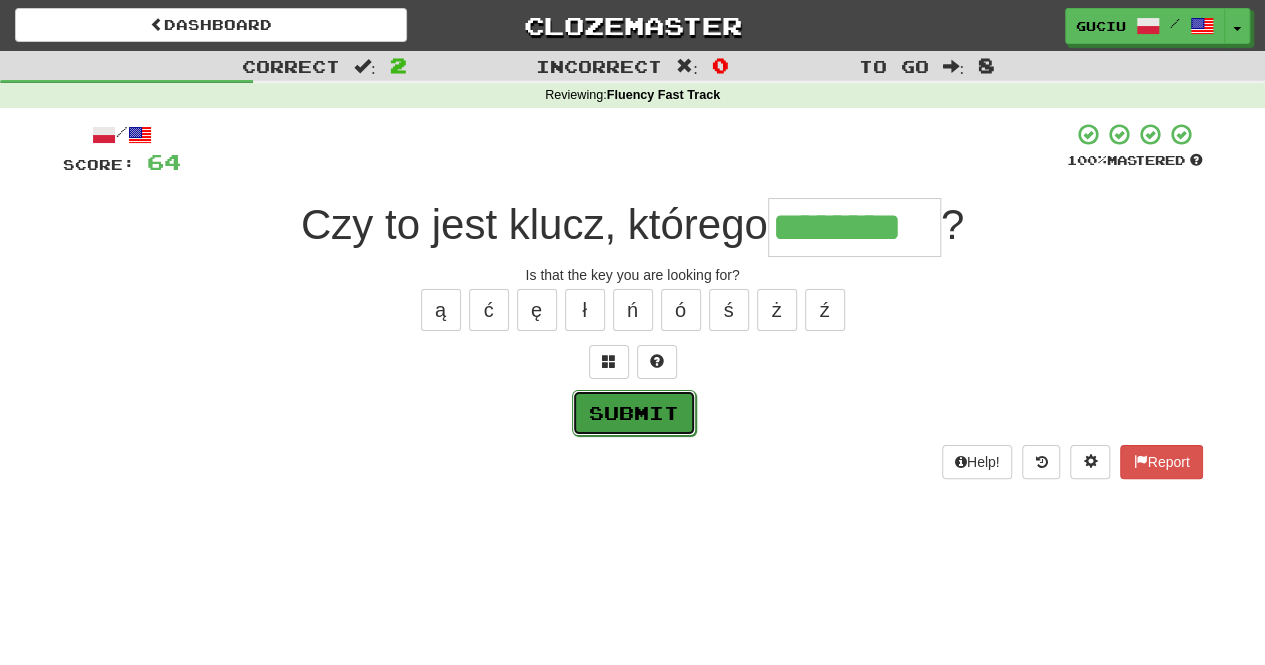 click on "Submit" at bounding box center (634, 413) 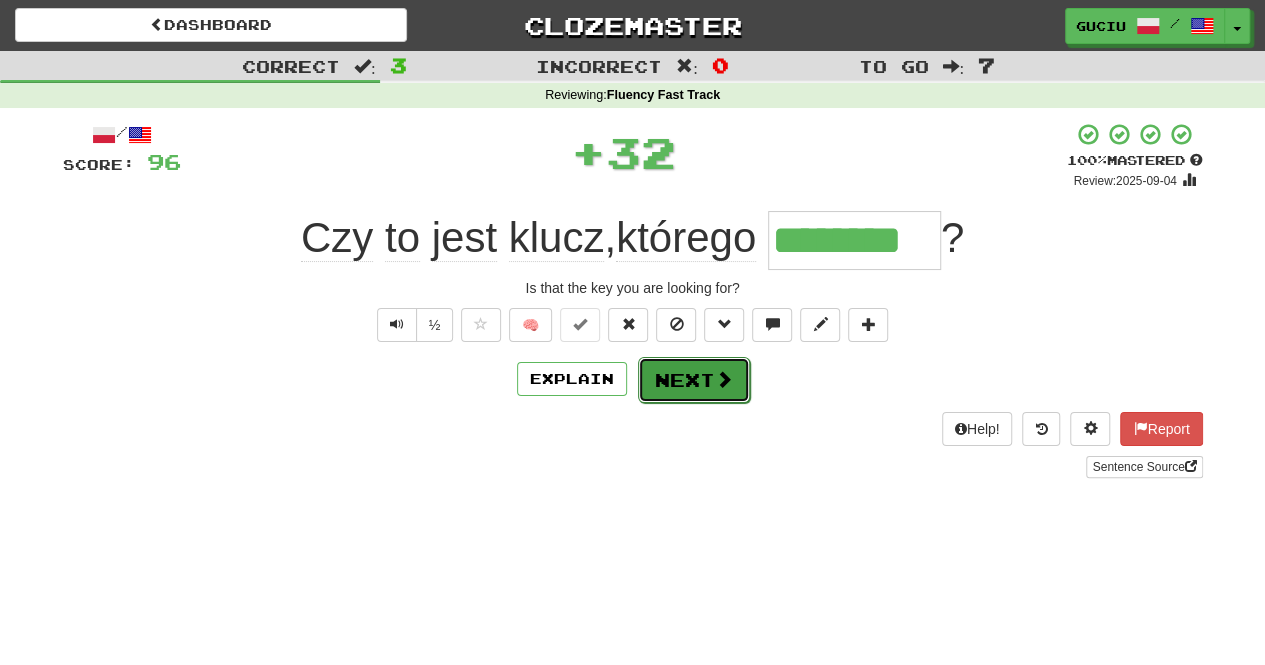 click on "Next" at bounding box center [694, 380] 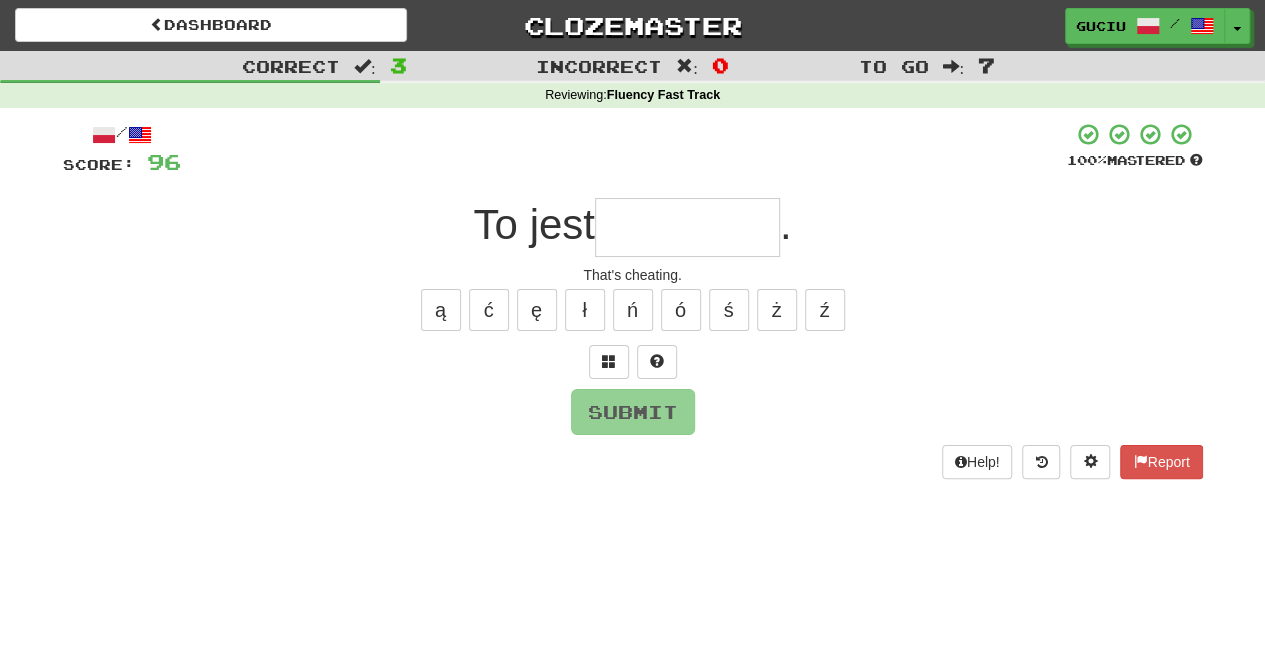 click at bounding box center [687, 227] 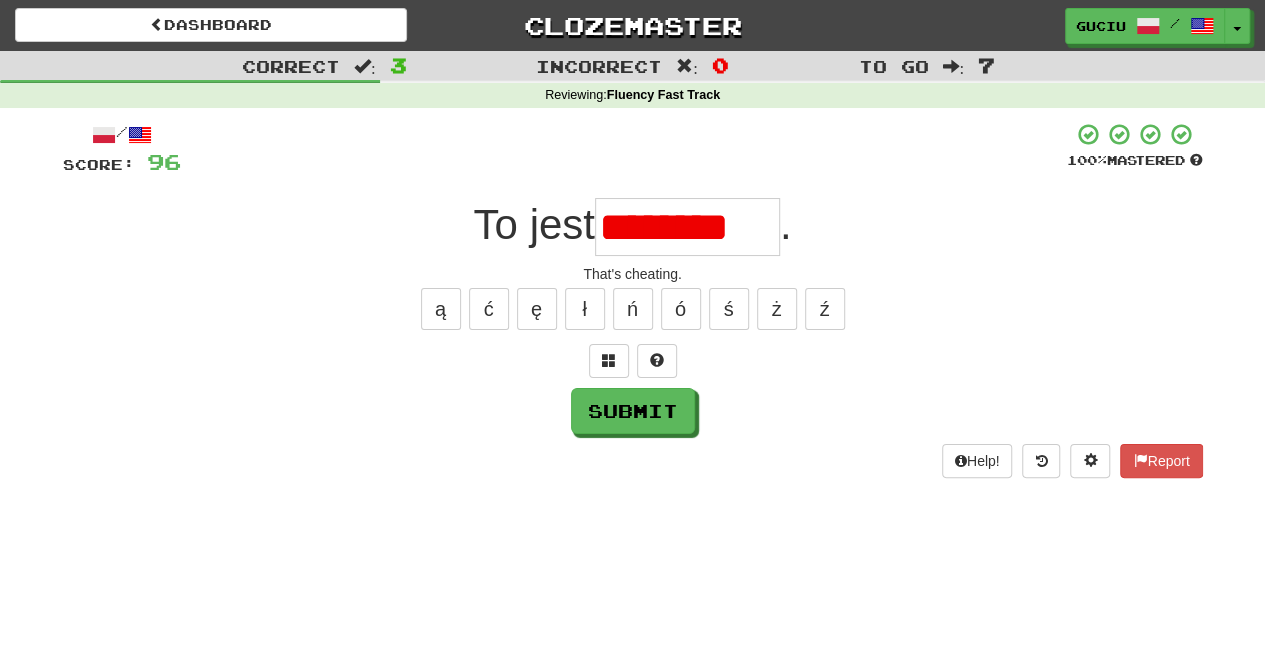 scroll, scrollTop: 0, scrollLeft: 0, axis: both 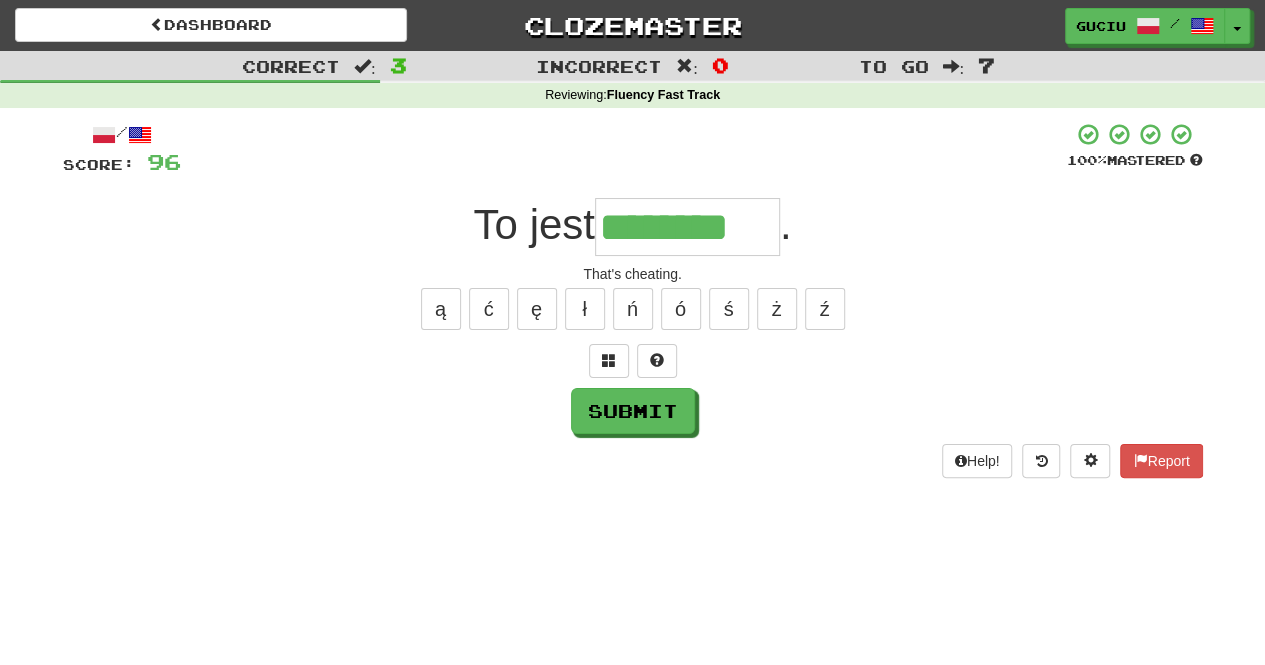 type on "********" 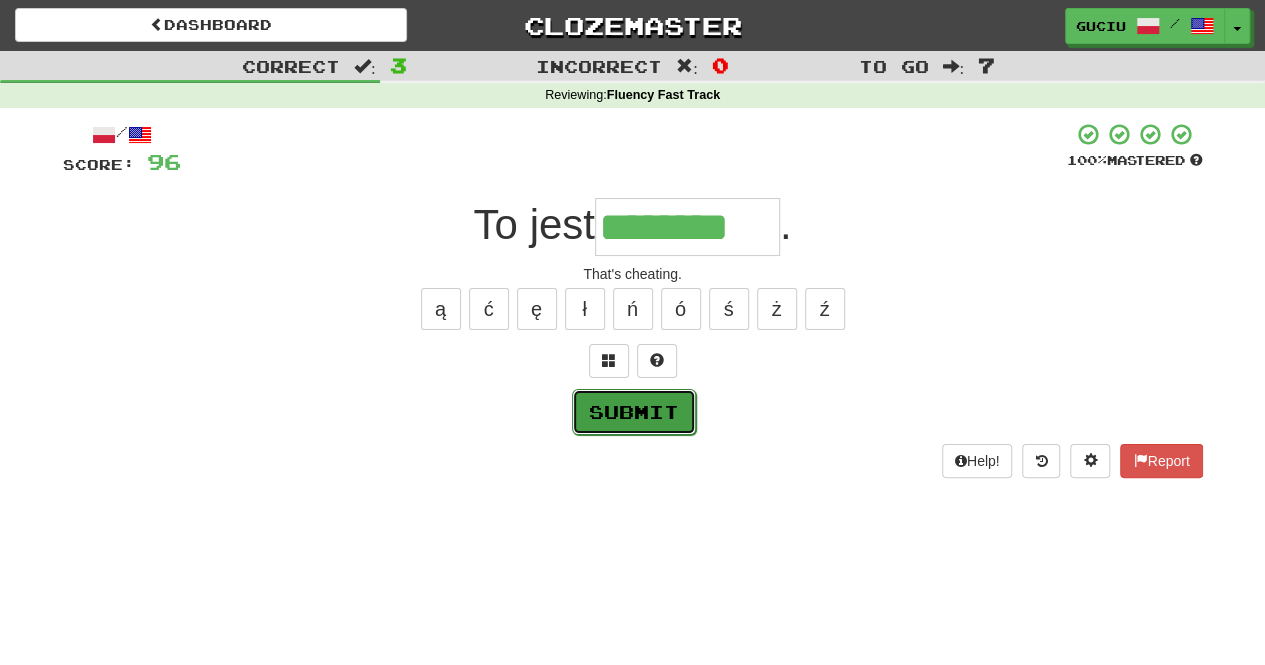 click on "Submit" at bounding box center [634, 412] 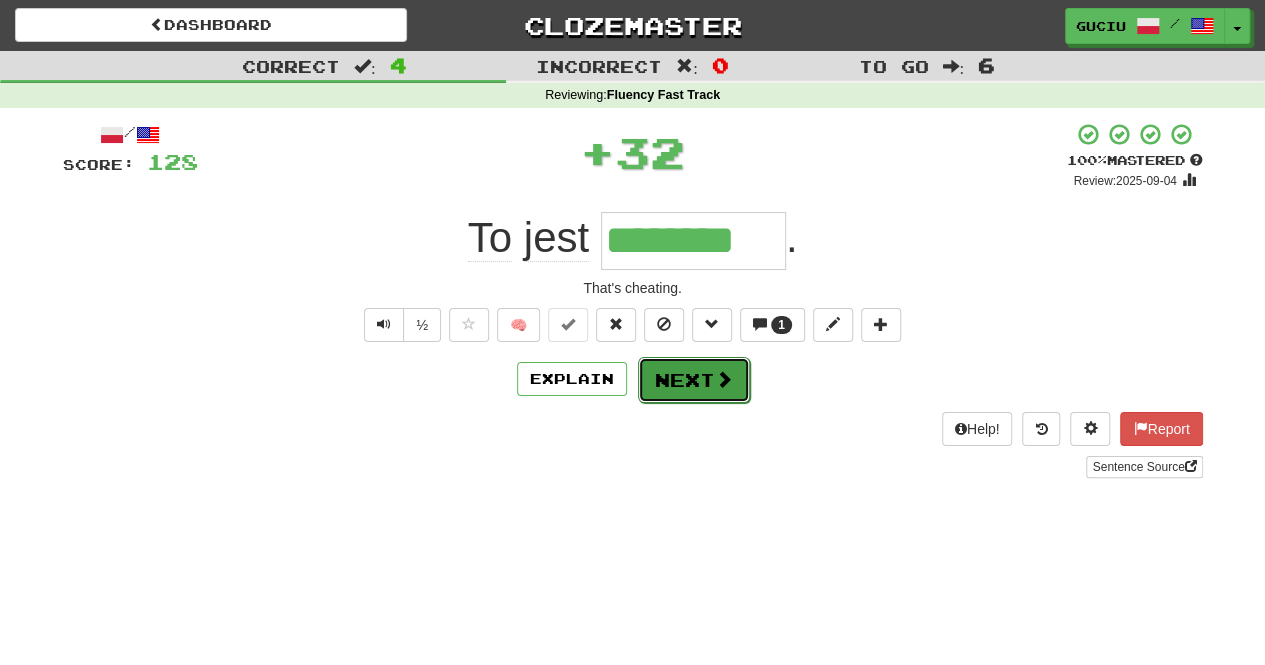 click on "Next" at bounding box center (694, 380) 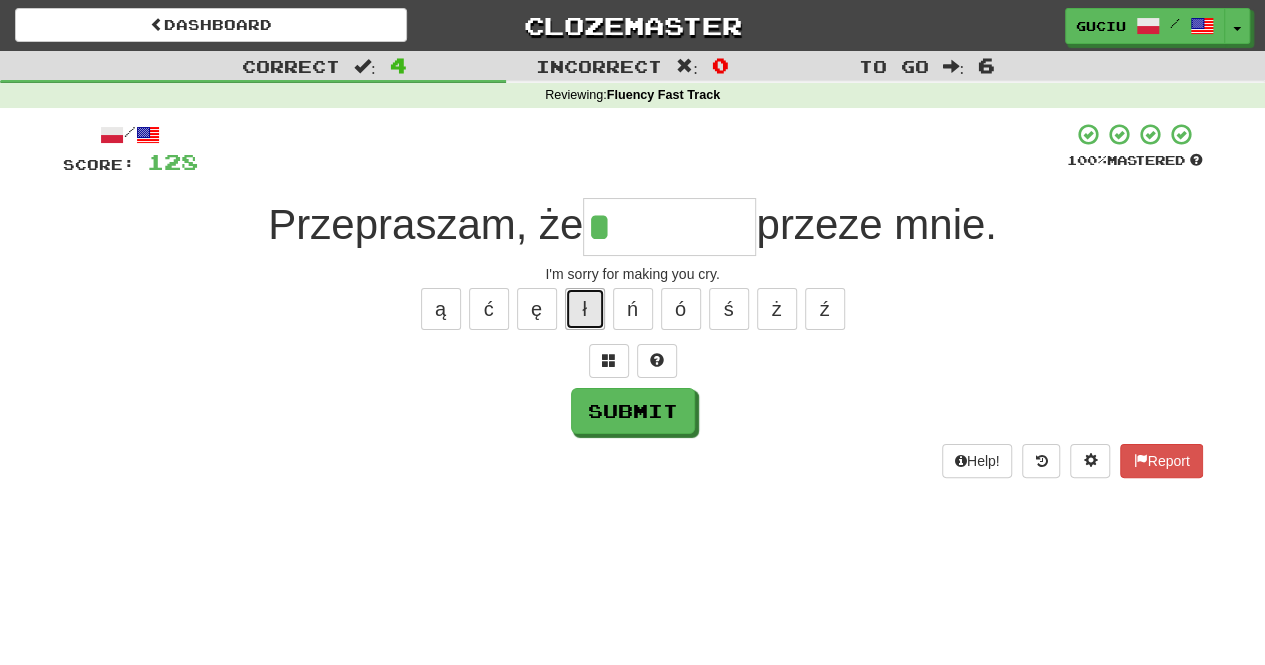 click on "ł" at bounding box center [585, 309] 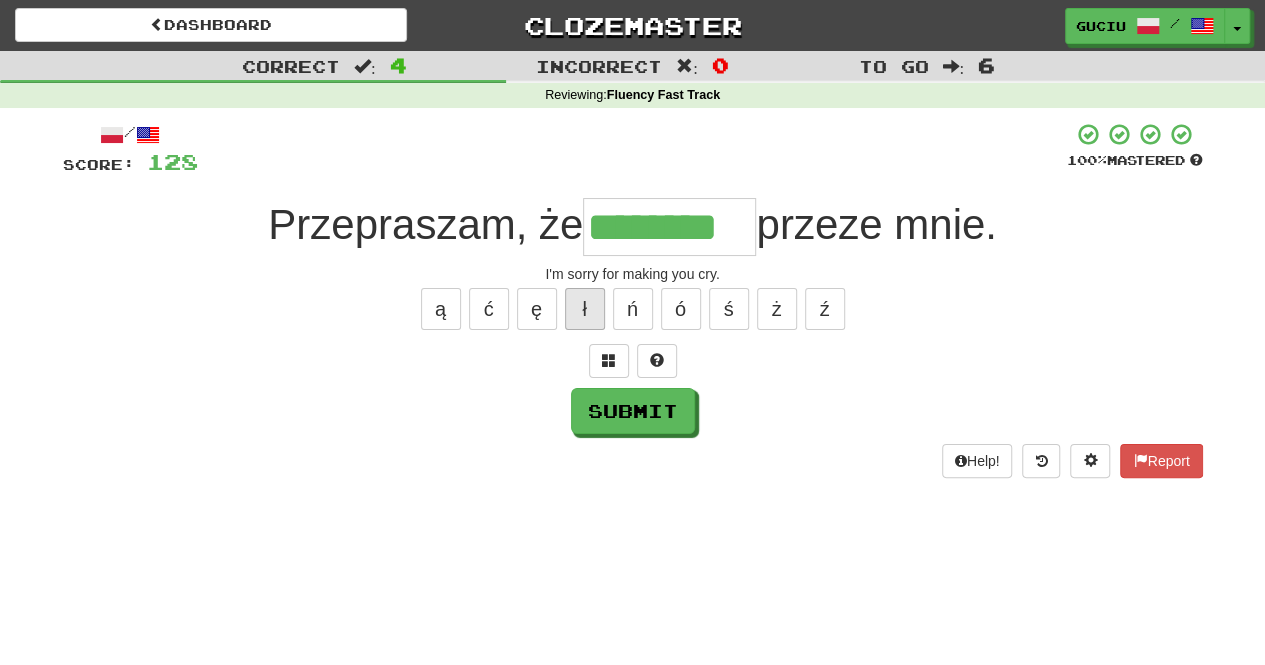 type on "********" 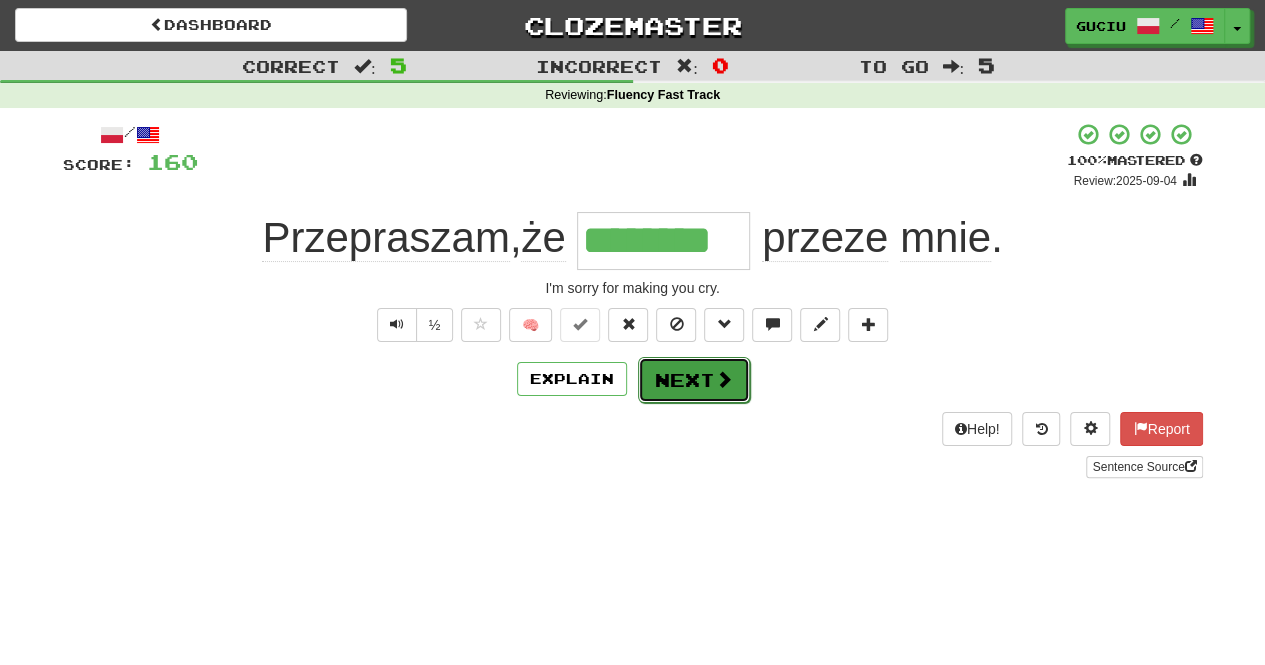 click on "Next" at bounding box center [694, 380] 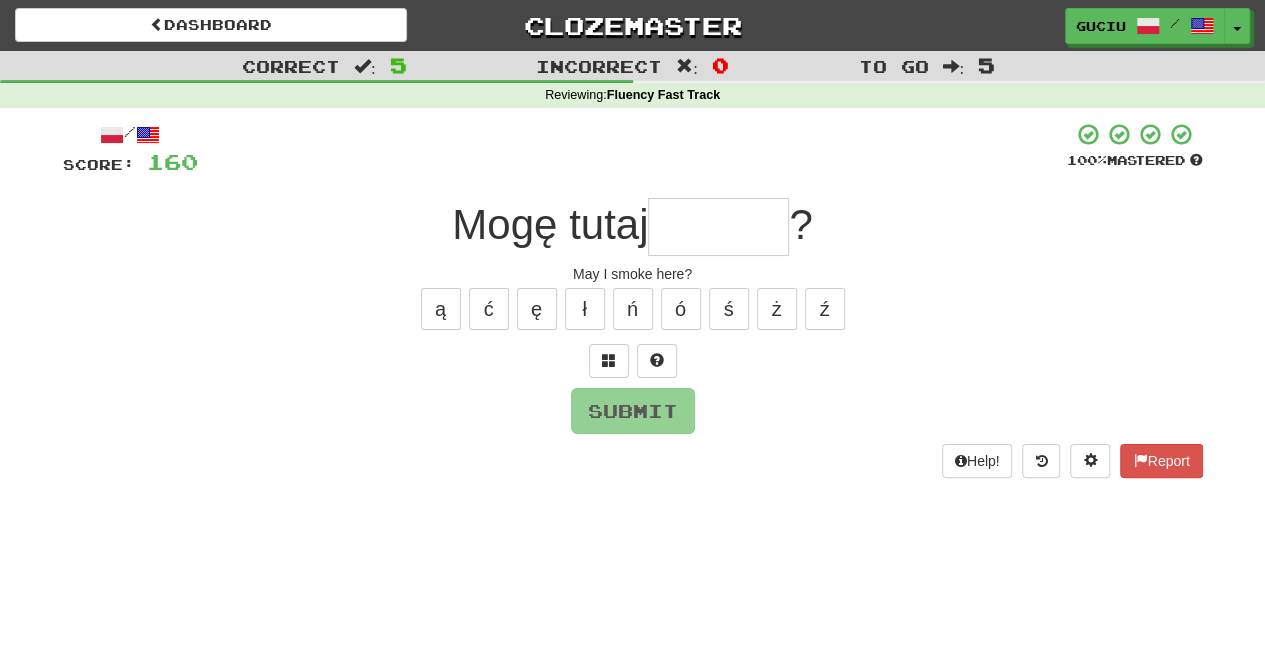 type on "*" 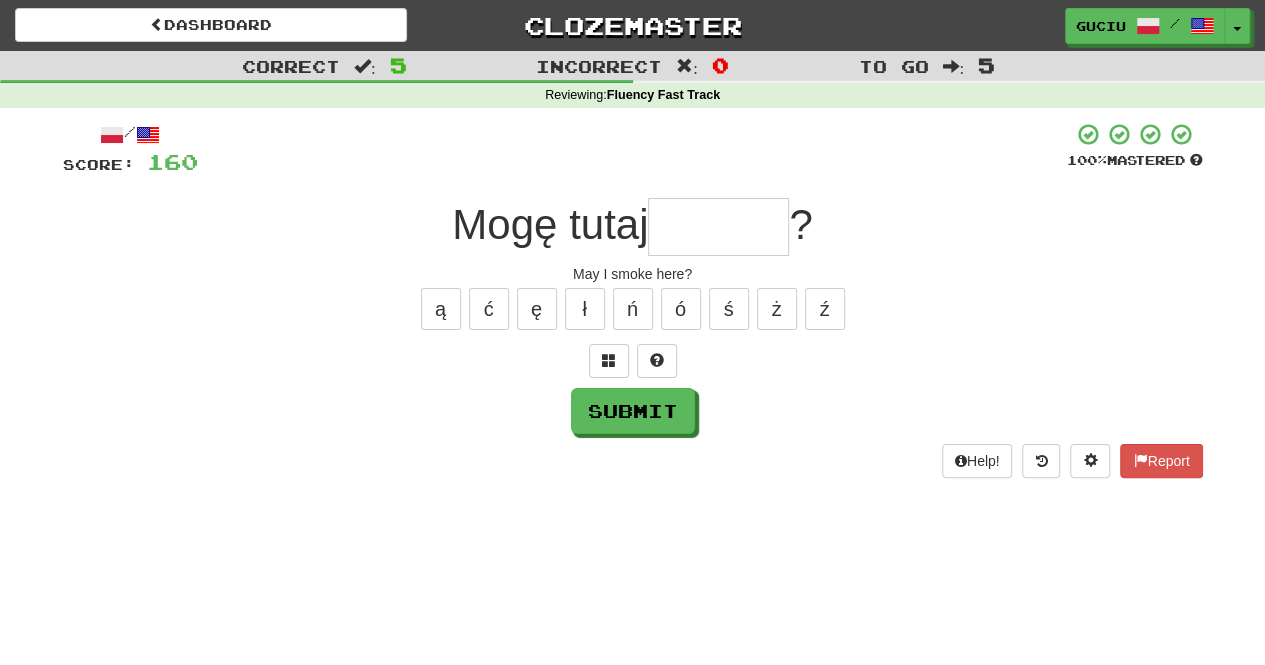 type on "*" 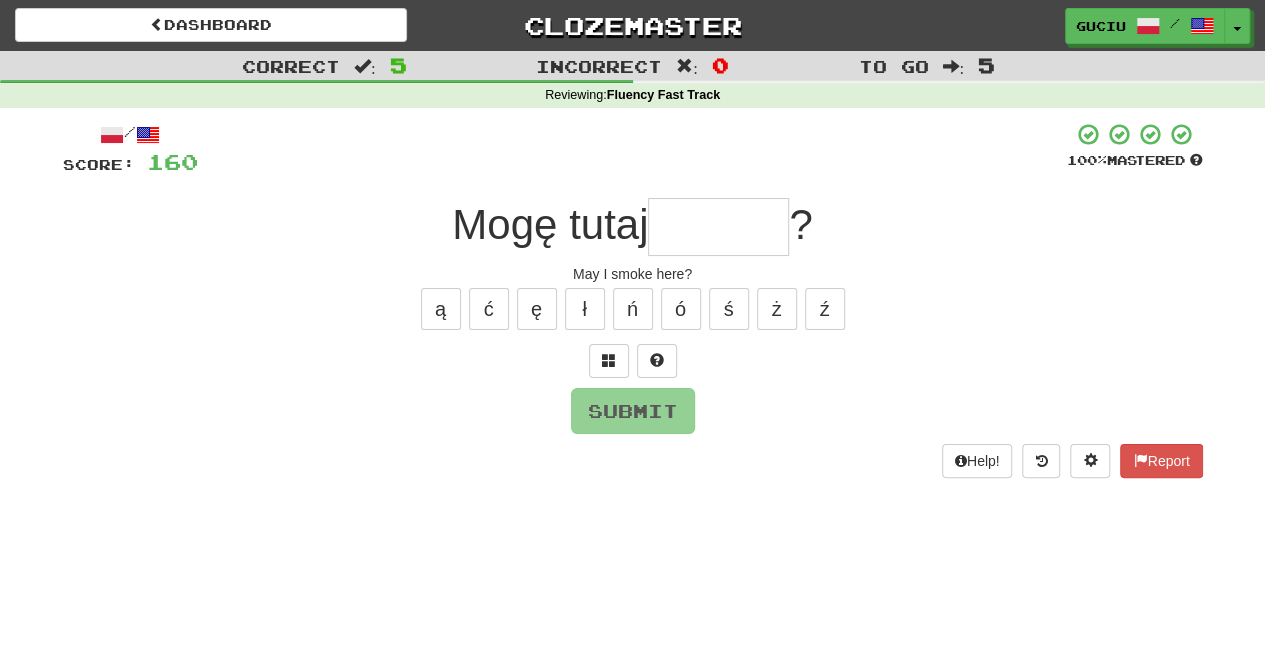 type on "*" 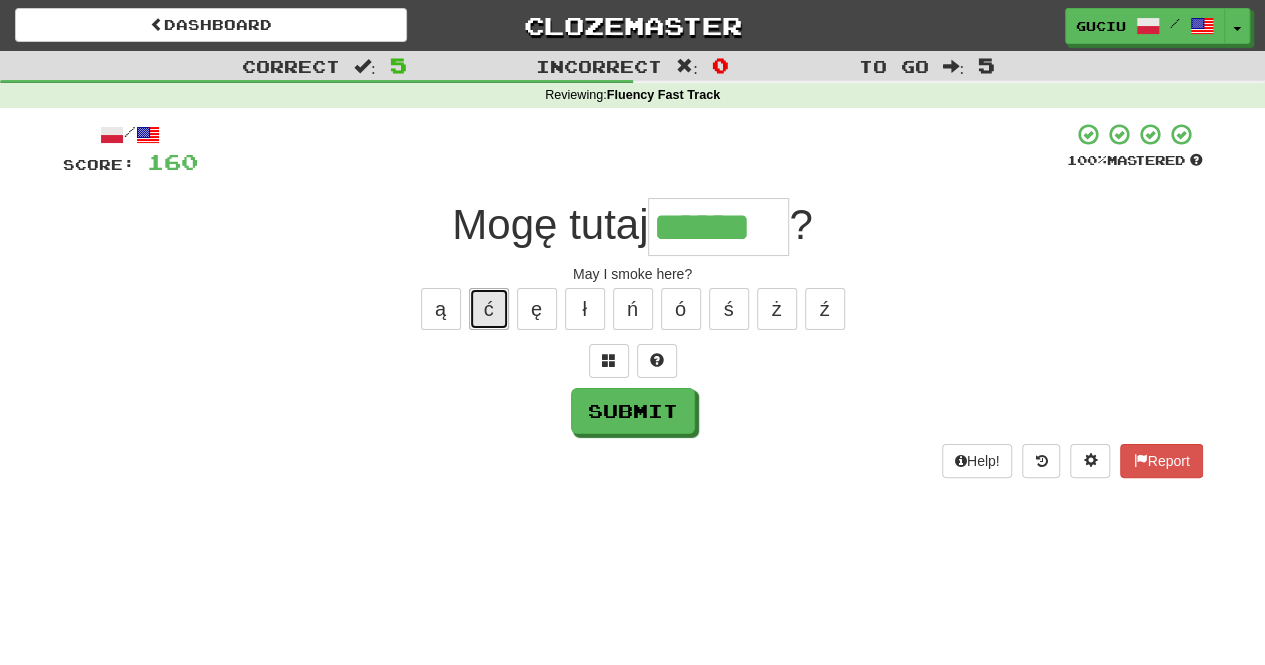 click on "ć" at bounding box center (489, 309) 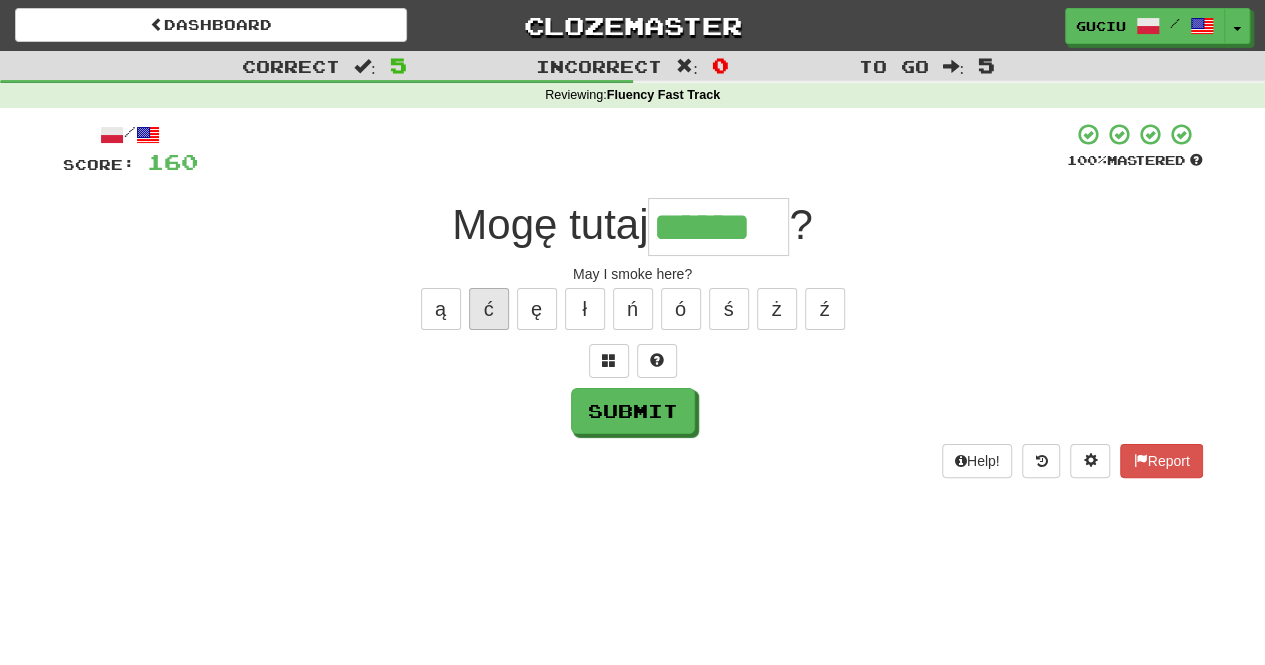 type on "*******" 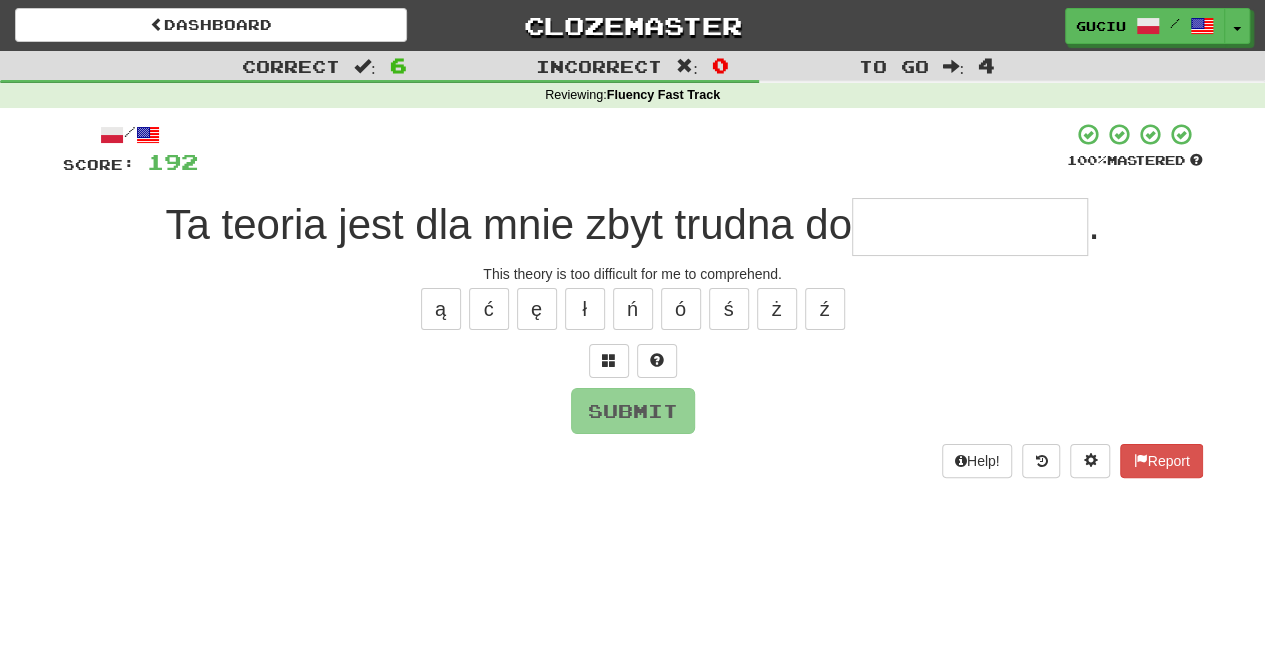 type on "*" 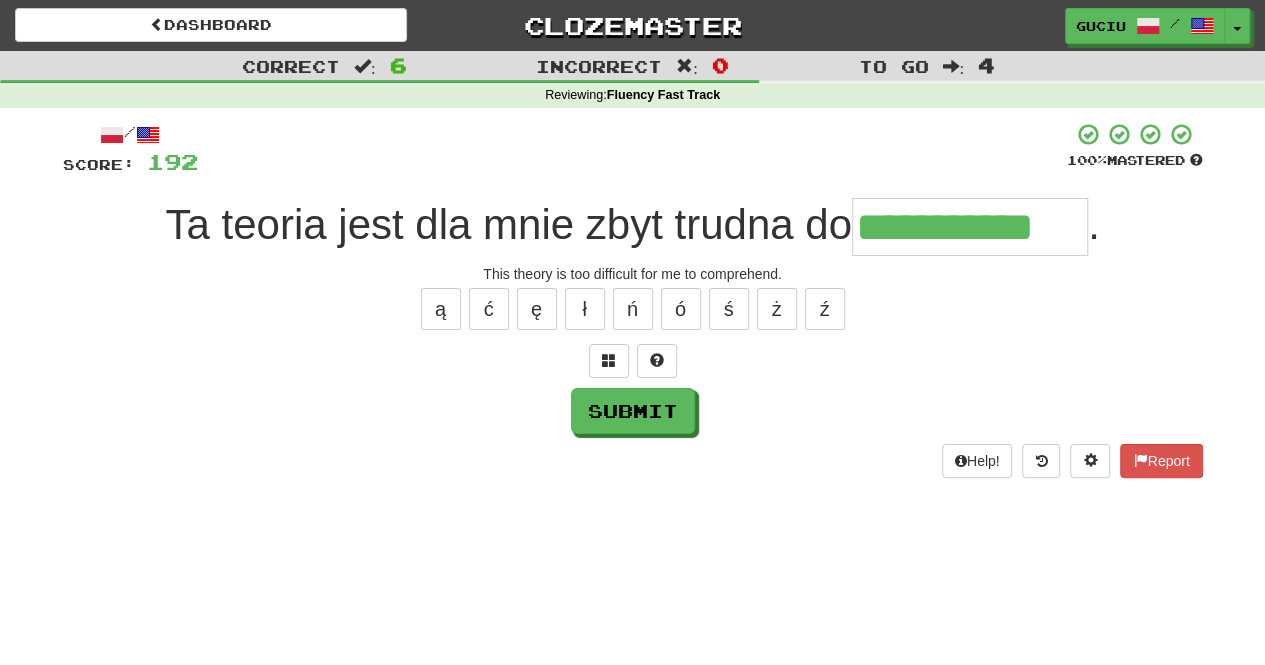 type on "**********" 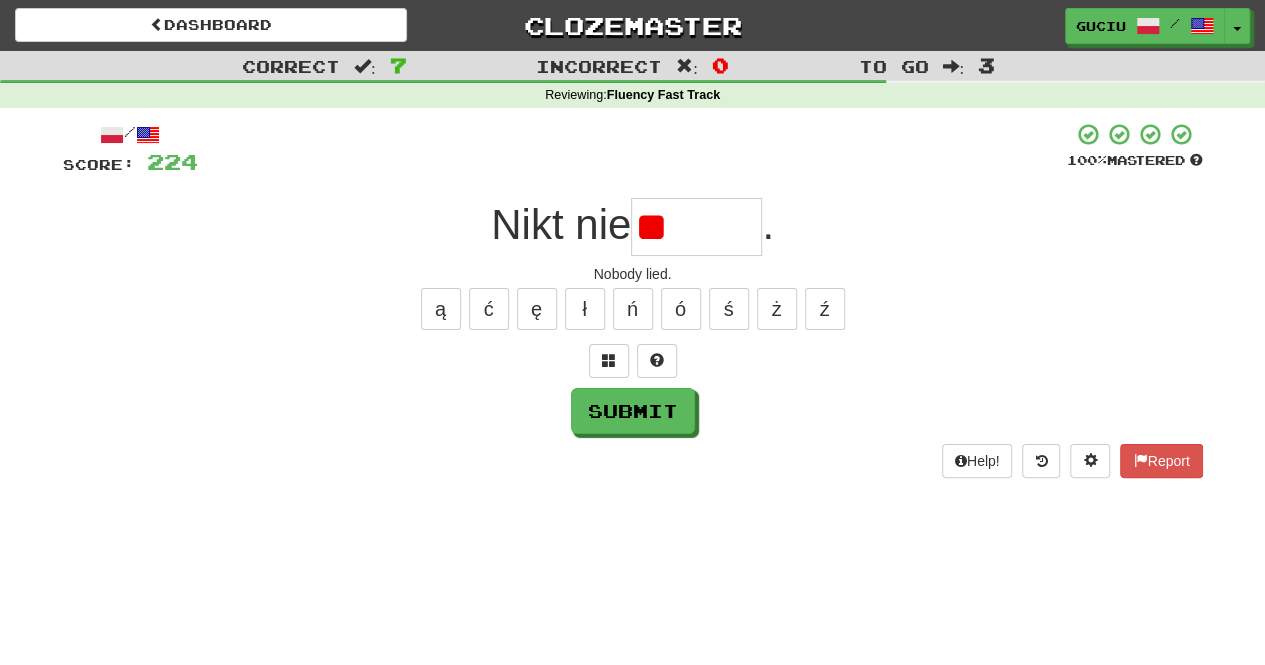 type on "*" 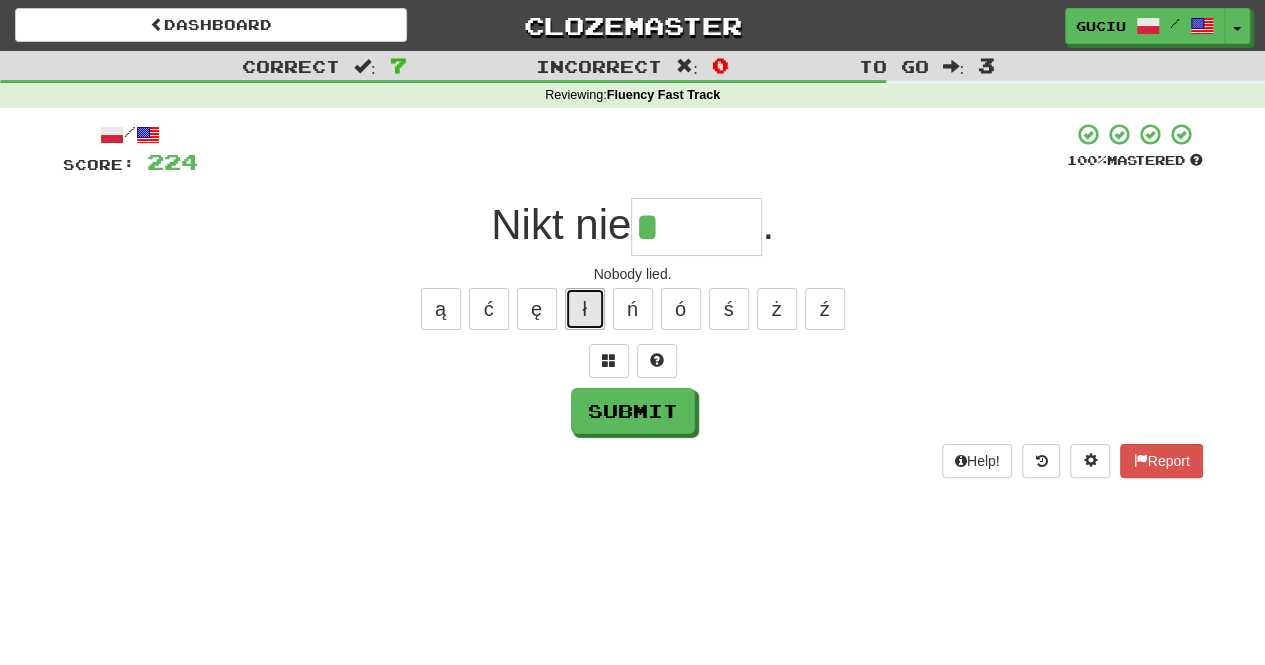 click on "ł" at bounding box center [585, 309] 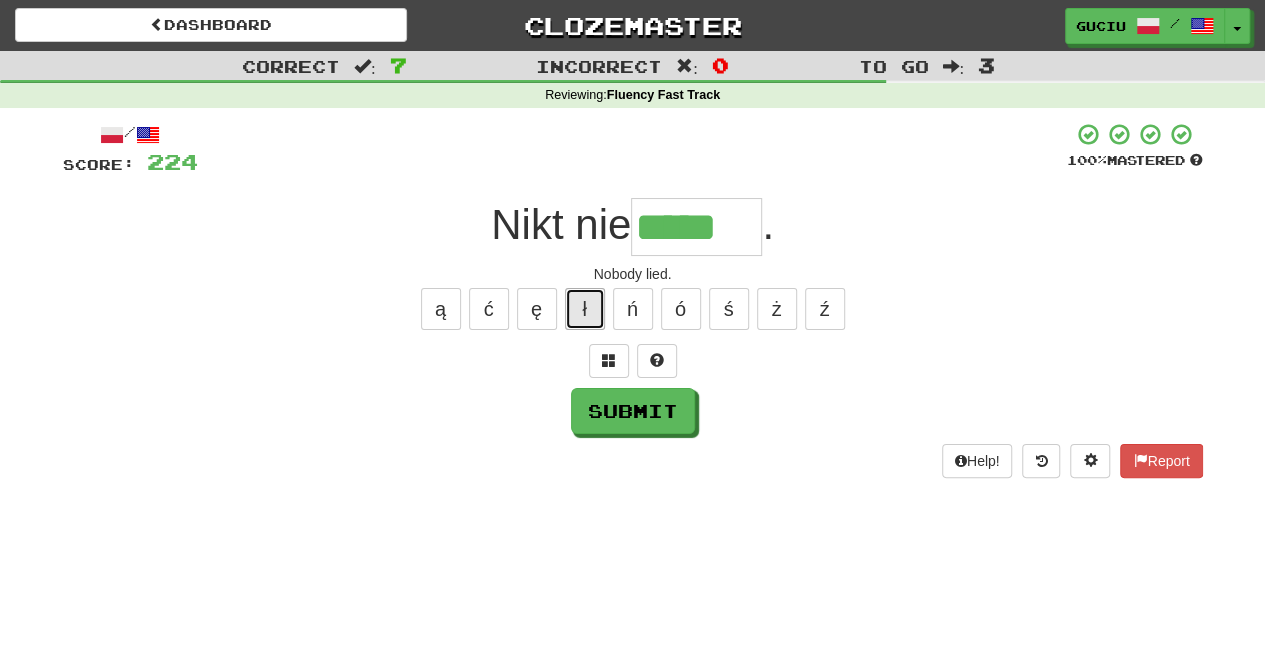 click on "ł" at bounding box center [585, 309] 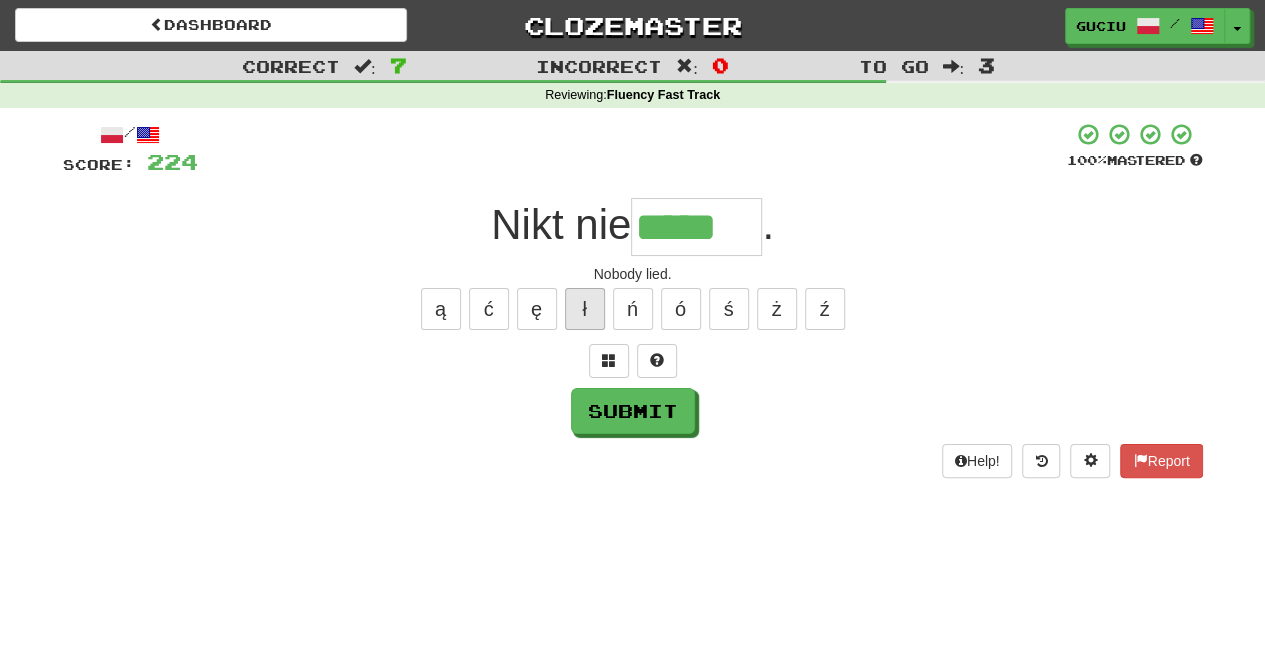 type on "******" 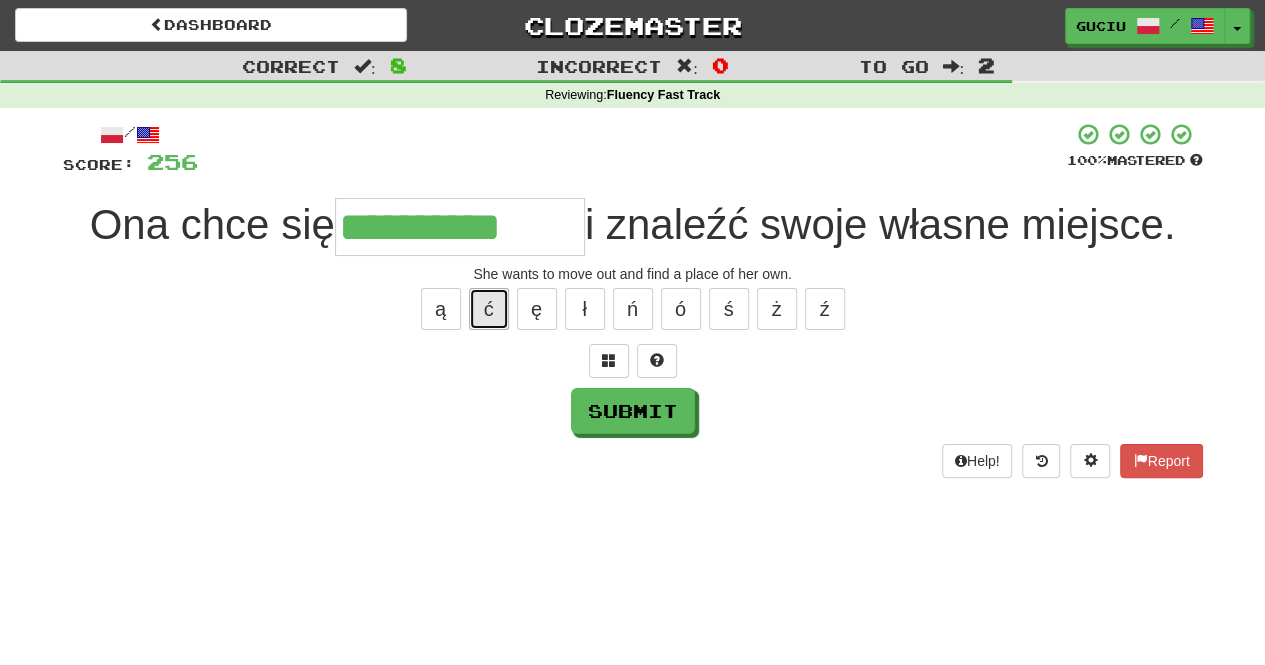 click on "ć" at bounding box center [489, 309] 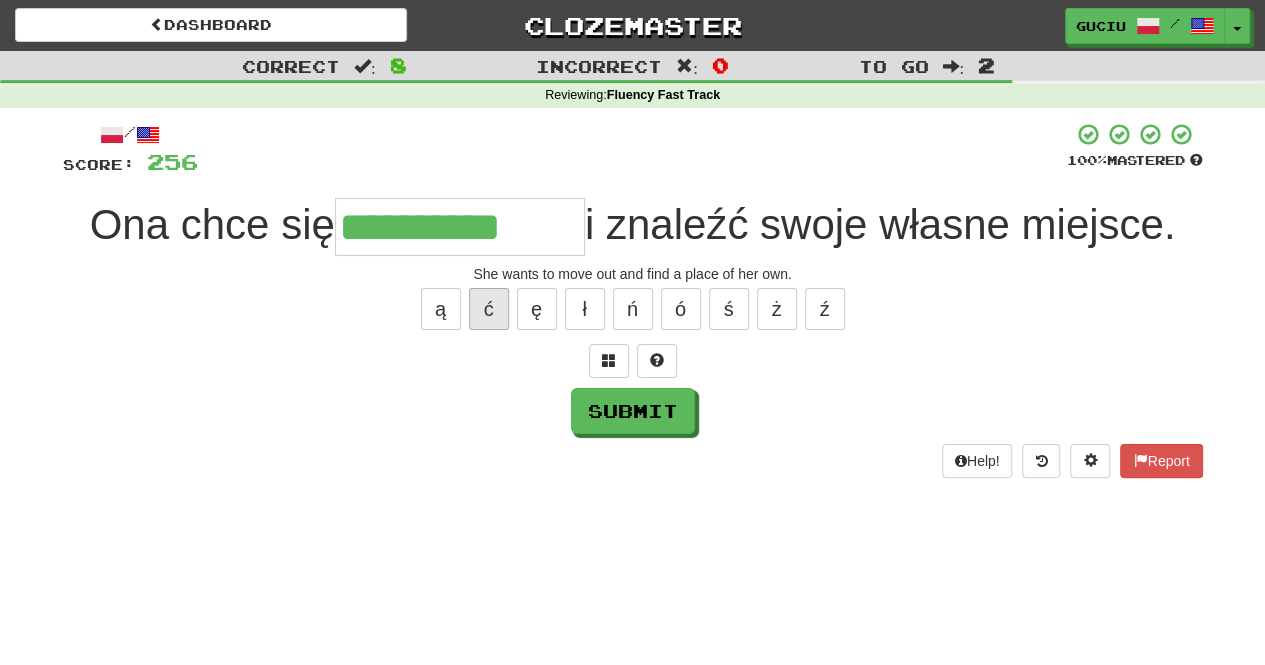 type on "**********" 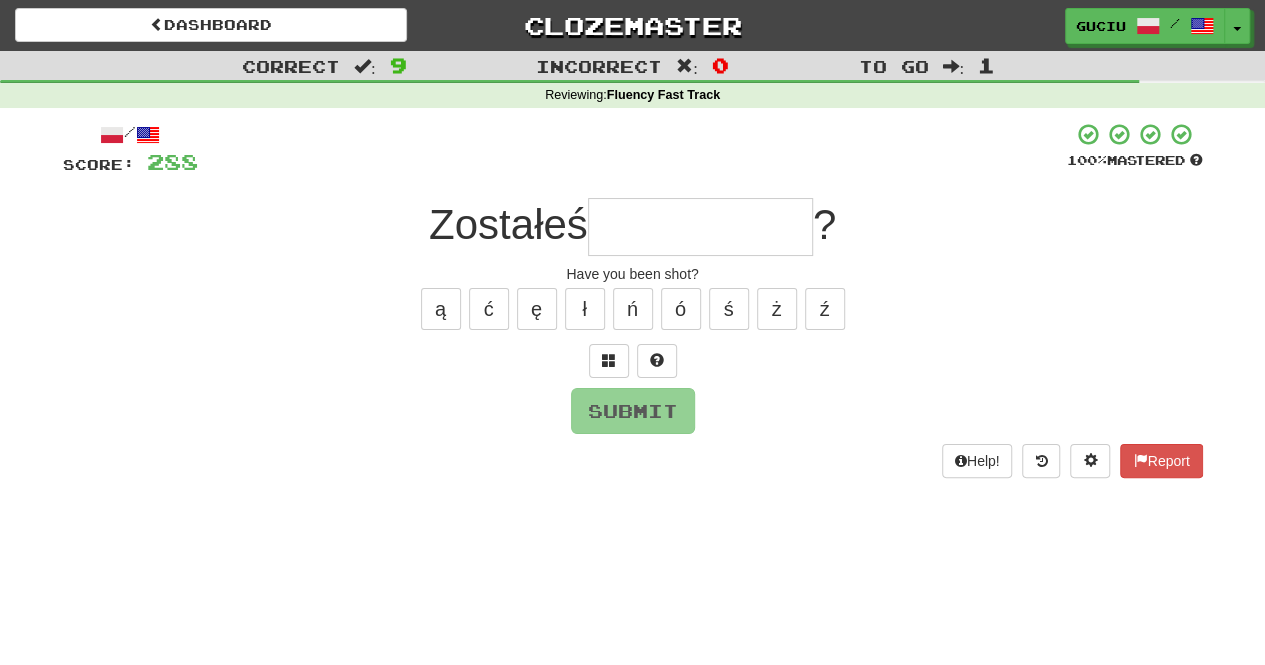 type on "*" 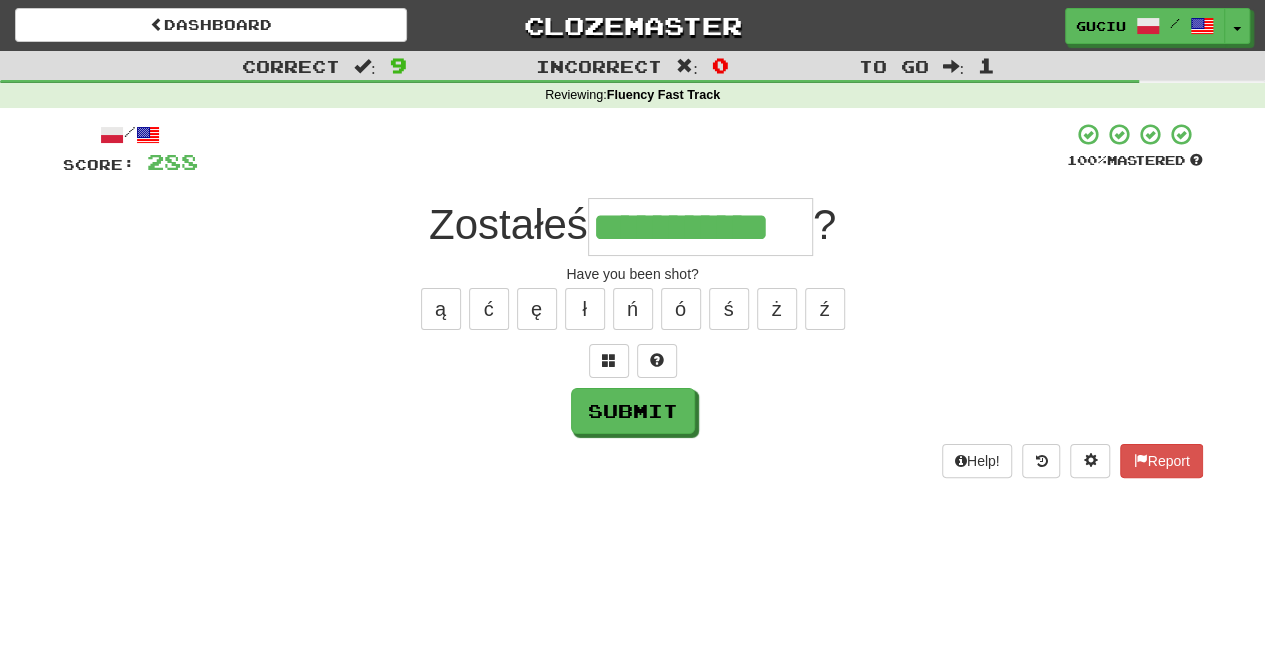type on "**********" 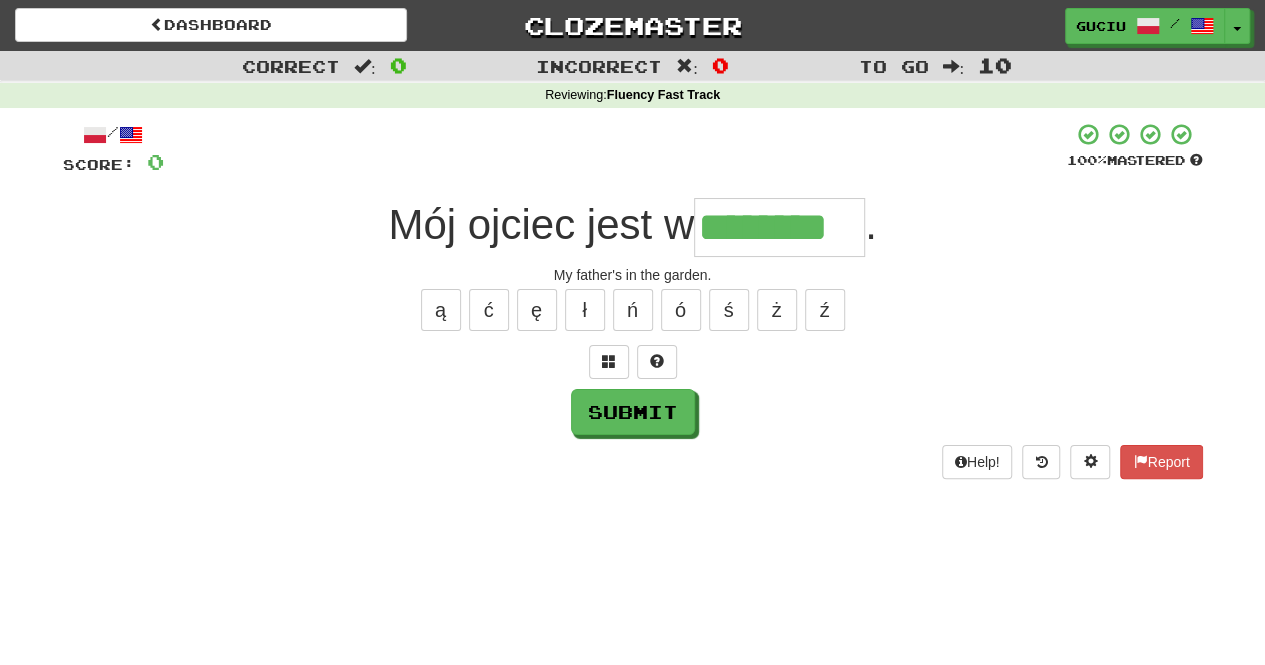 type on "********" 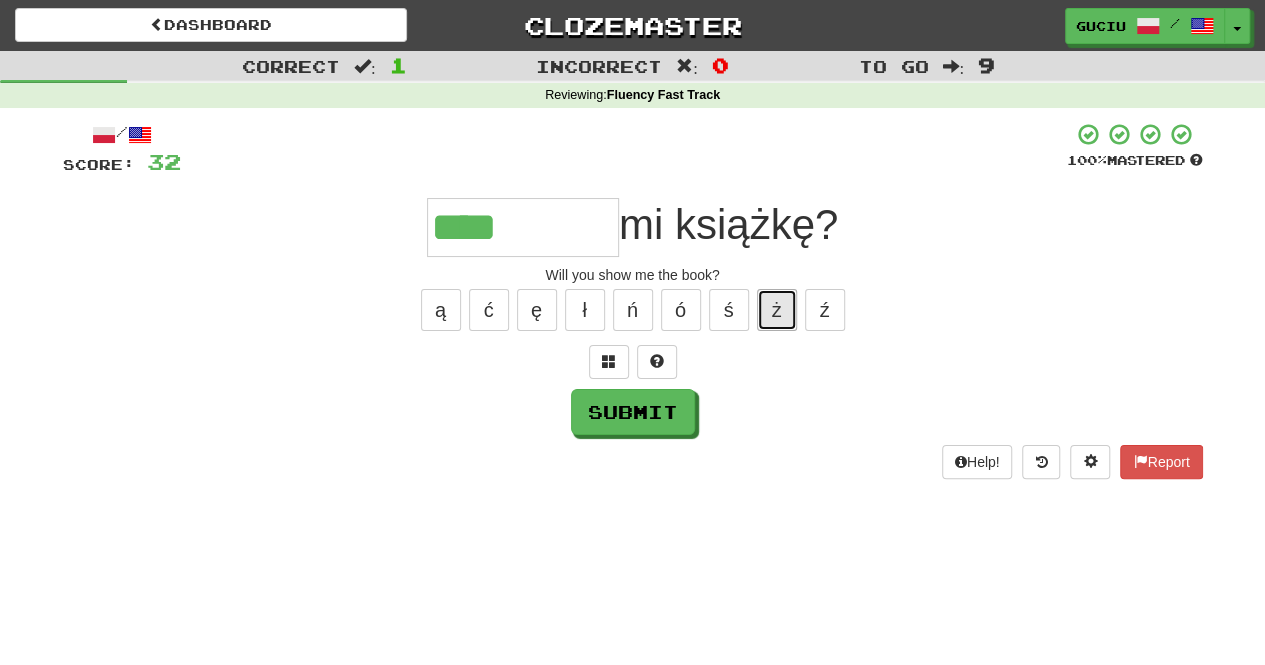 click on "ż" at bounding box center [777, 310] 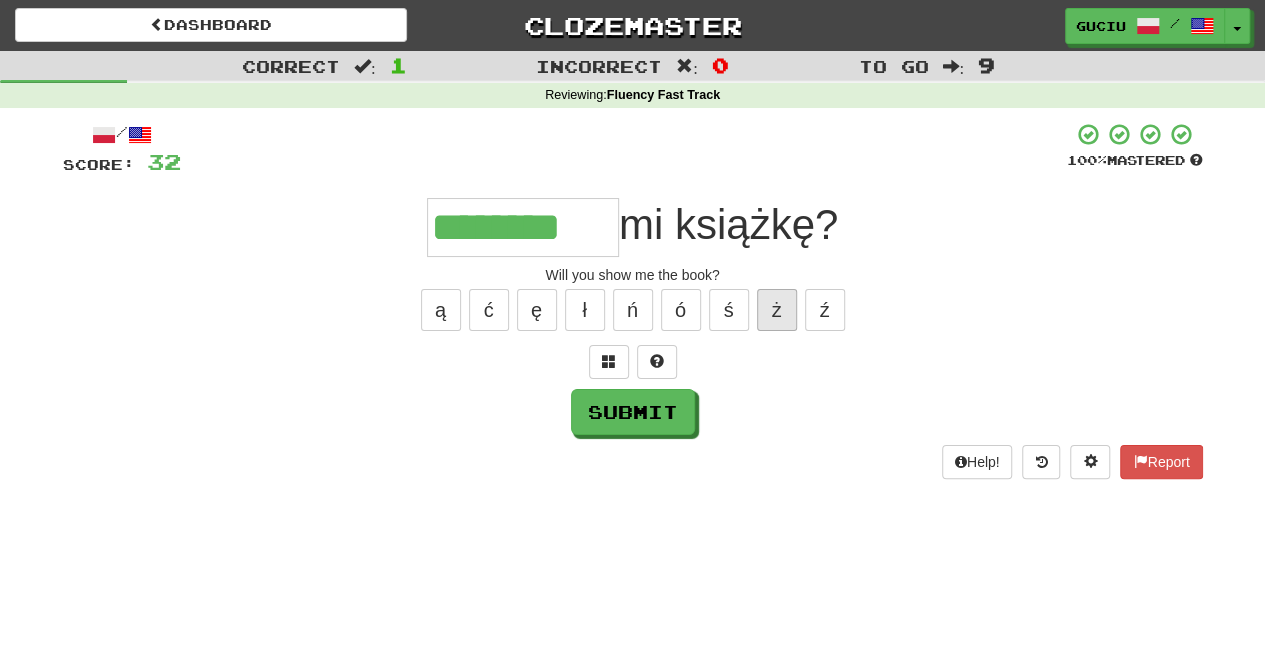 type on "********" 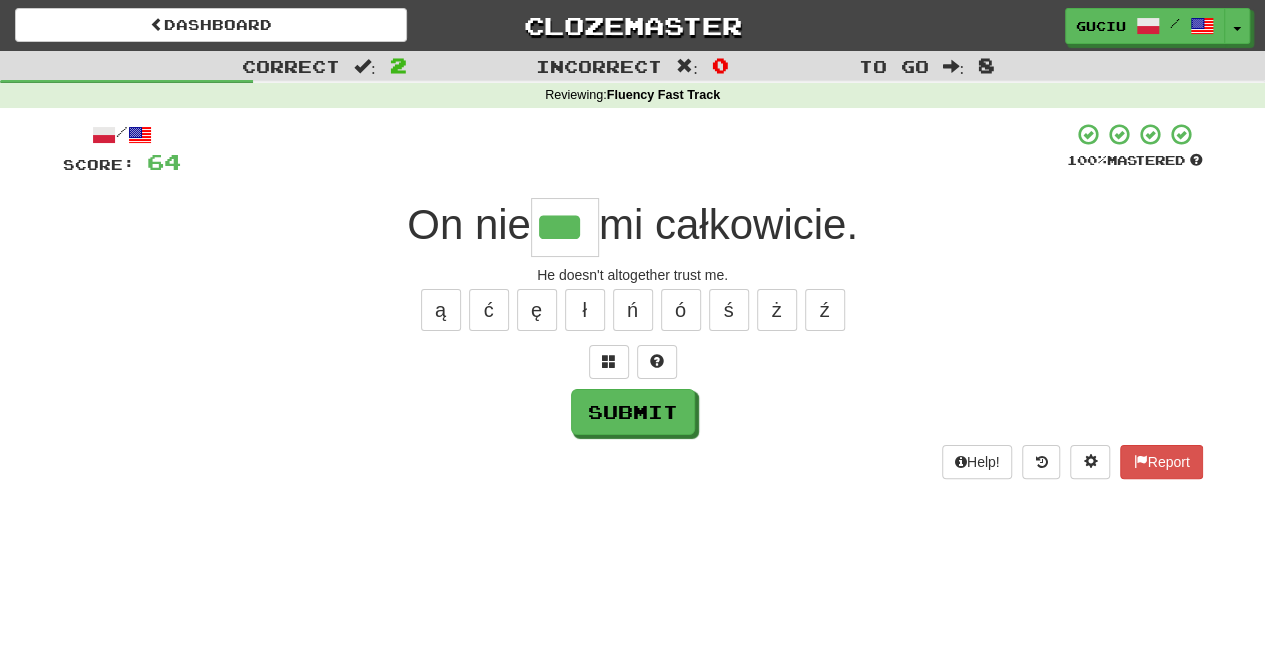 type on "***" 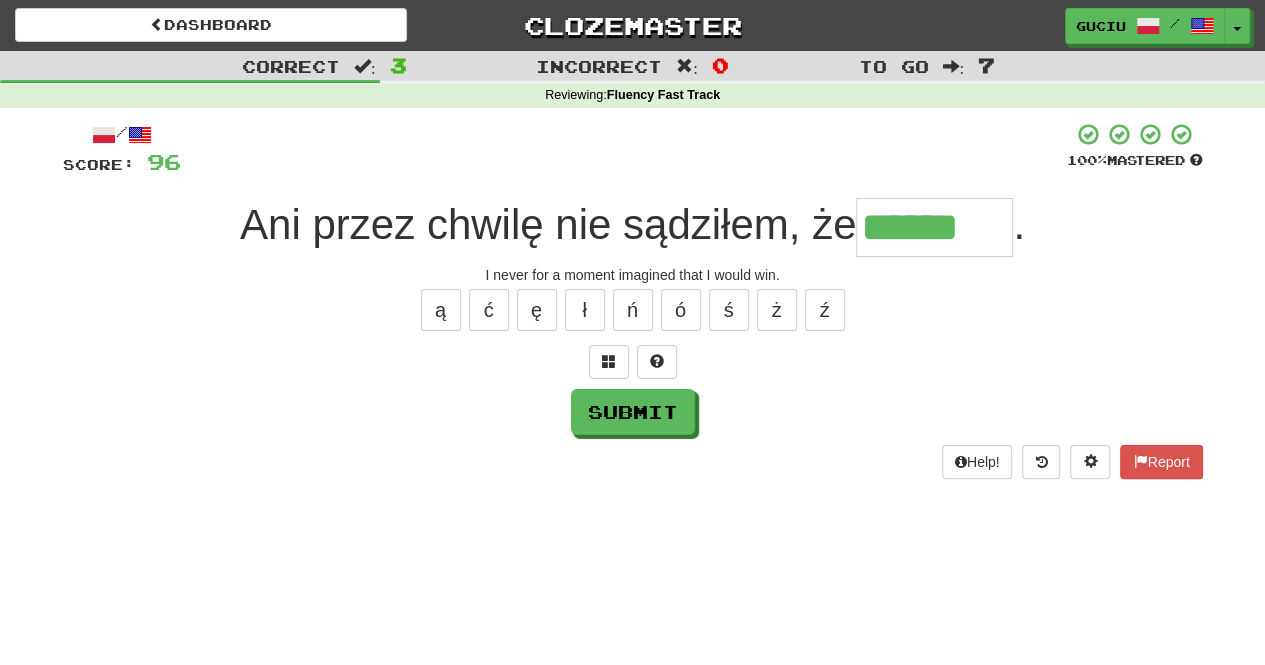 type on "******" 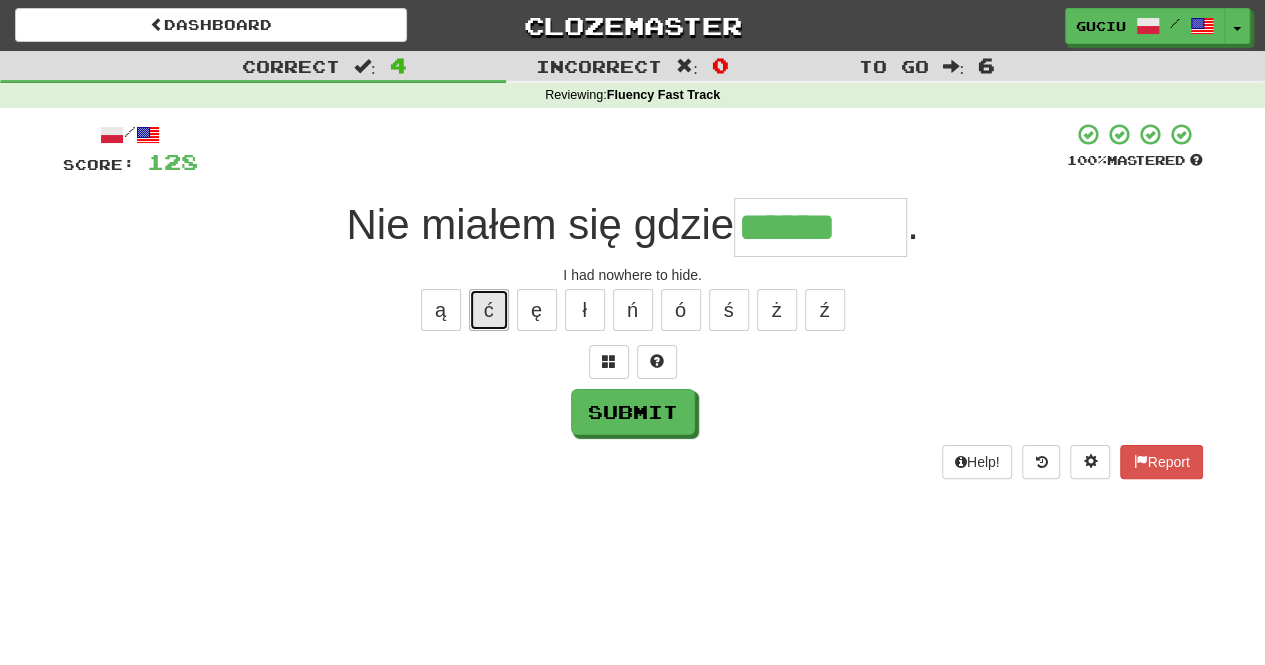 click on "ć" at bounding box center [489, 310] 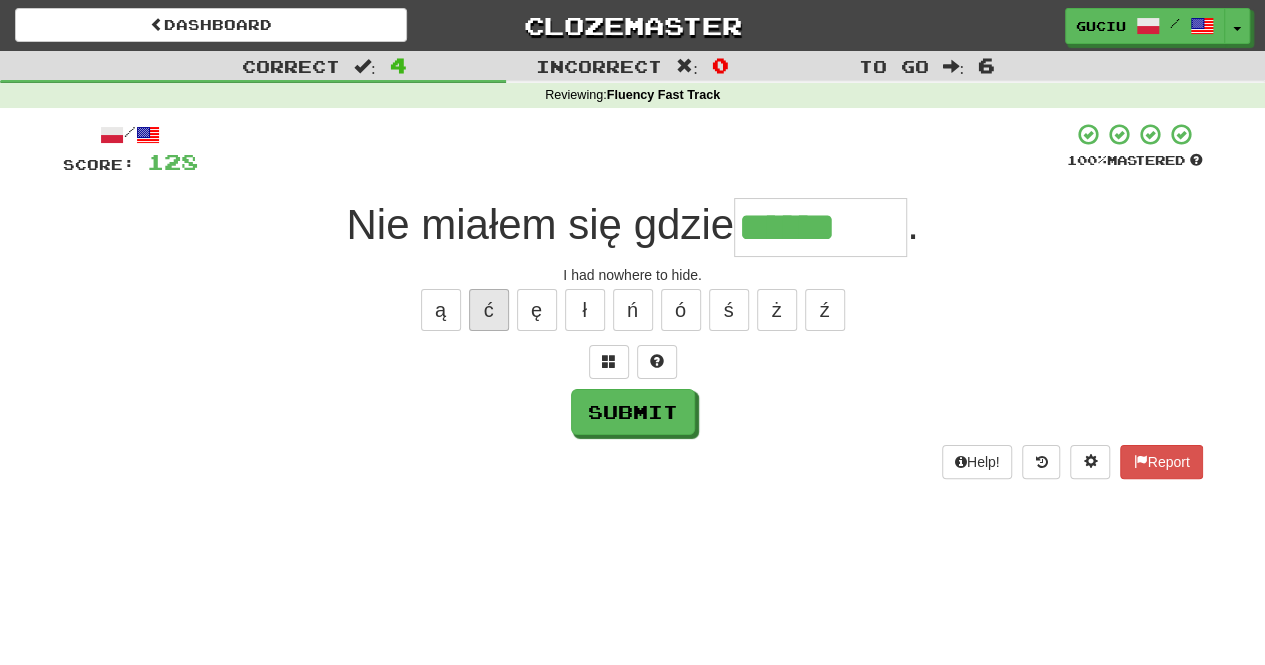 type on "*******" 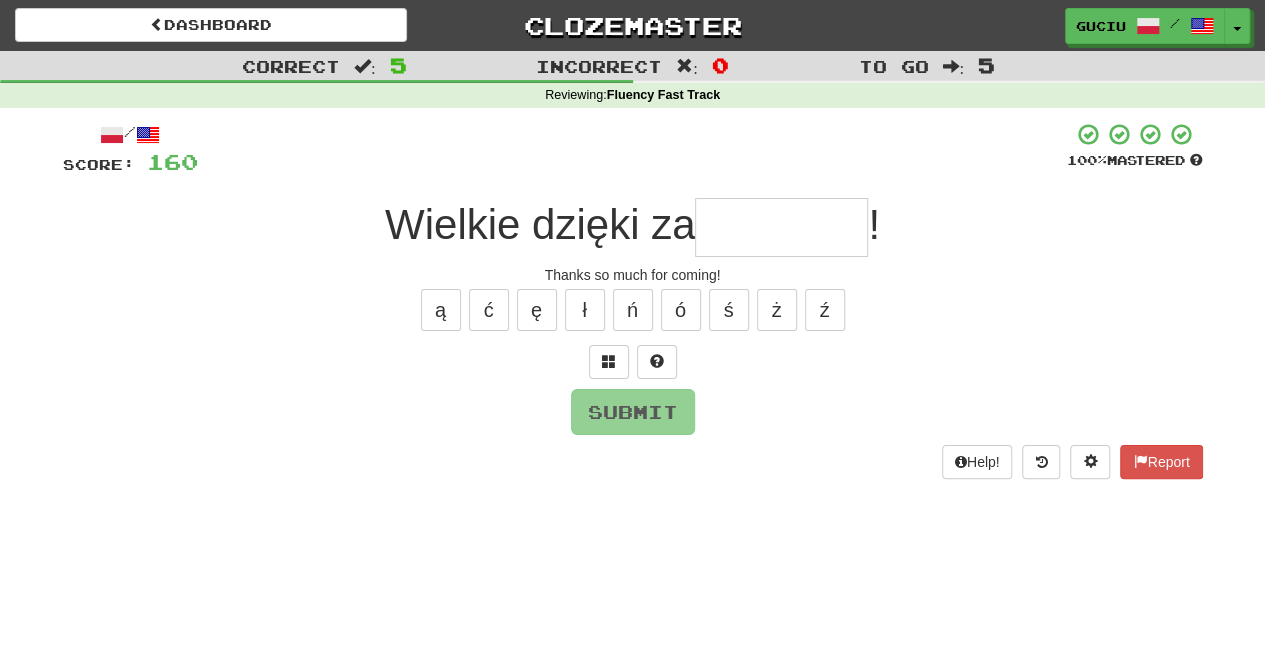 type on "*" 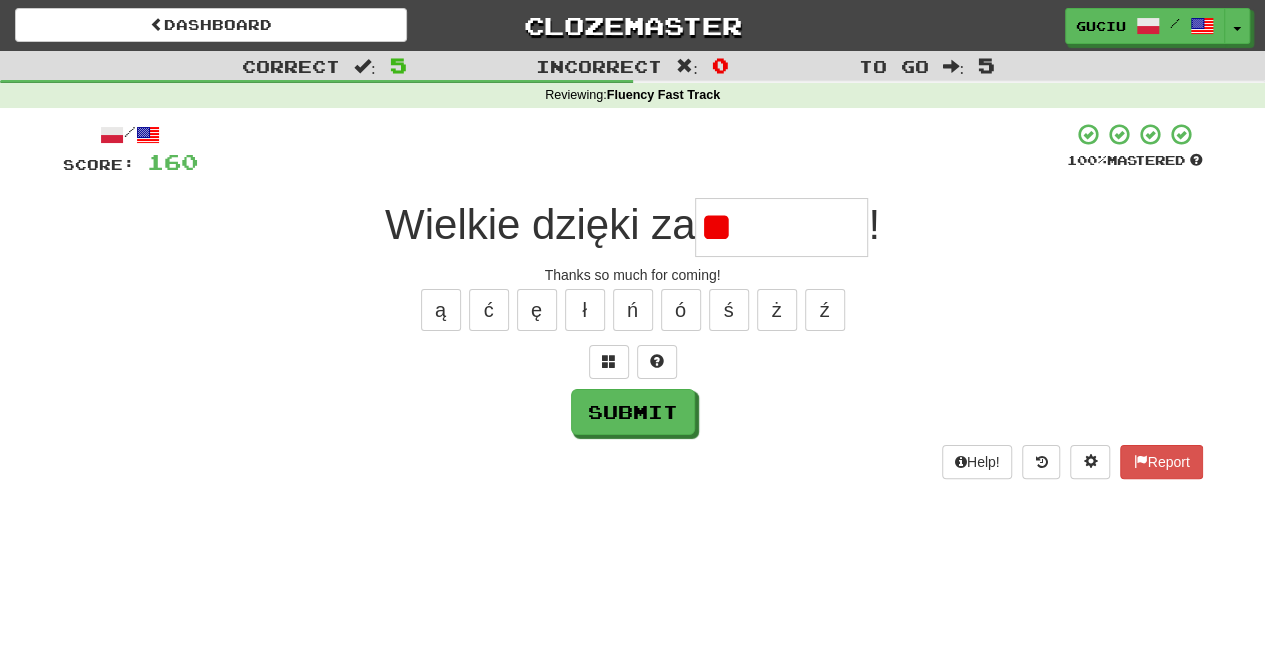 type on "*" 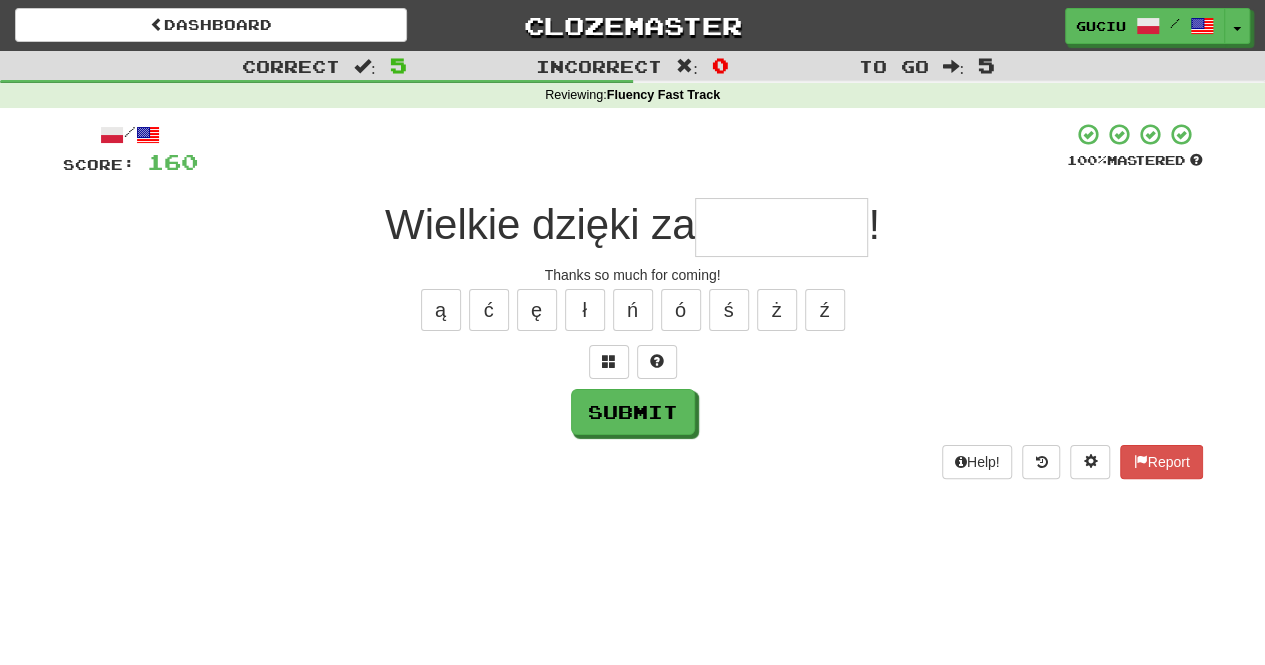 type on "*" 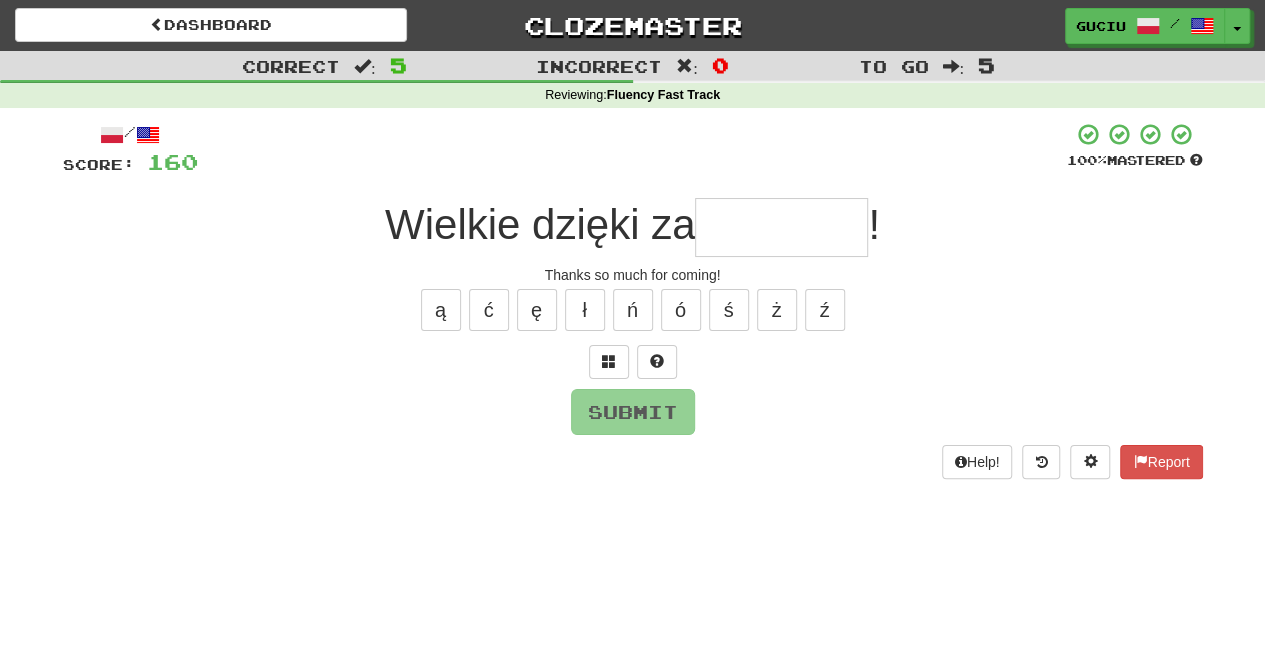 type on "*" 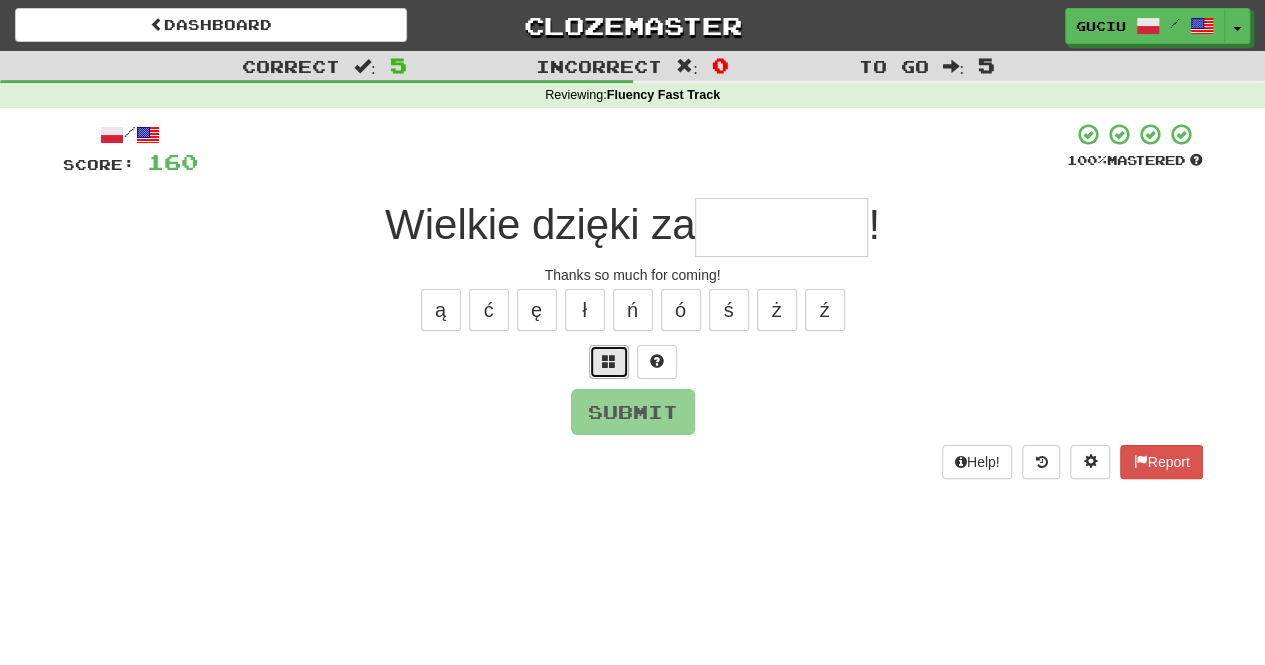 click at bounding box center [609, 362] 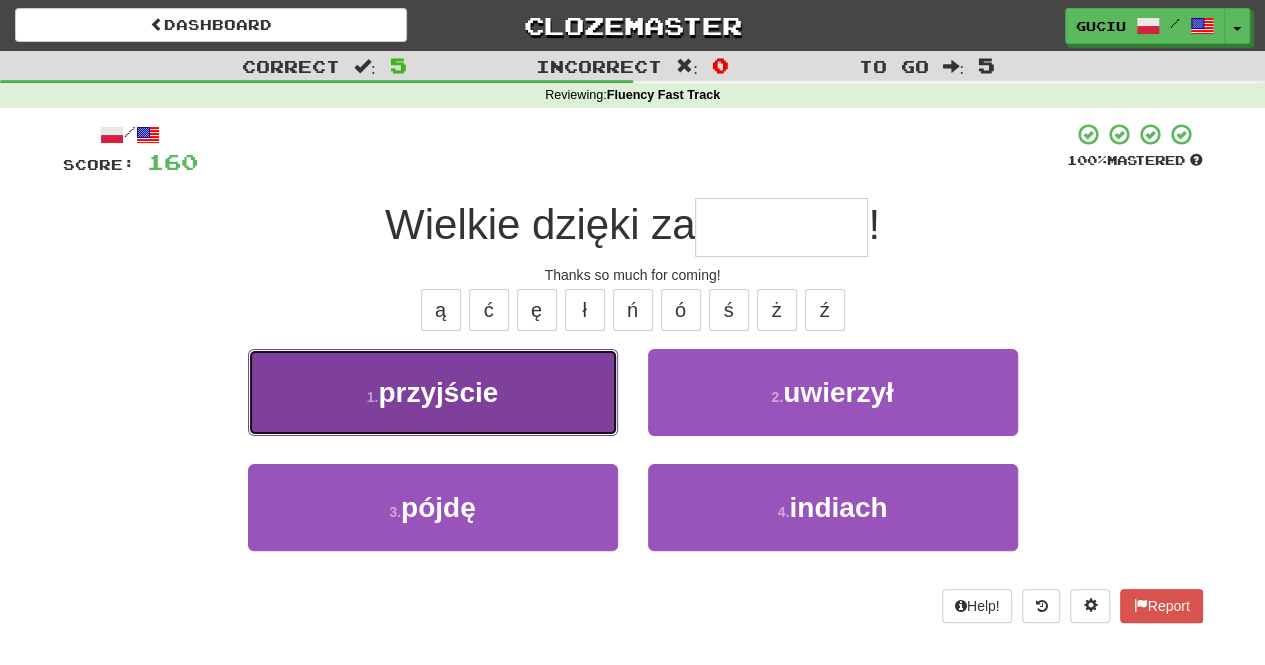 click on "1 .  przyjście" at bounding box center [433, 392] 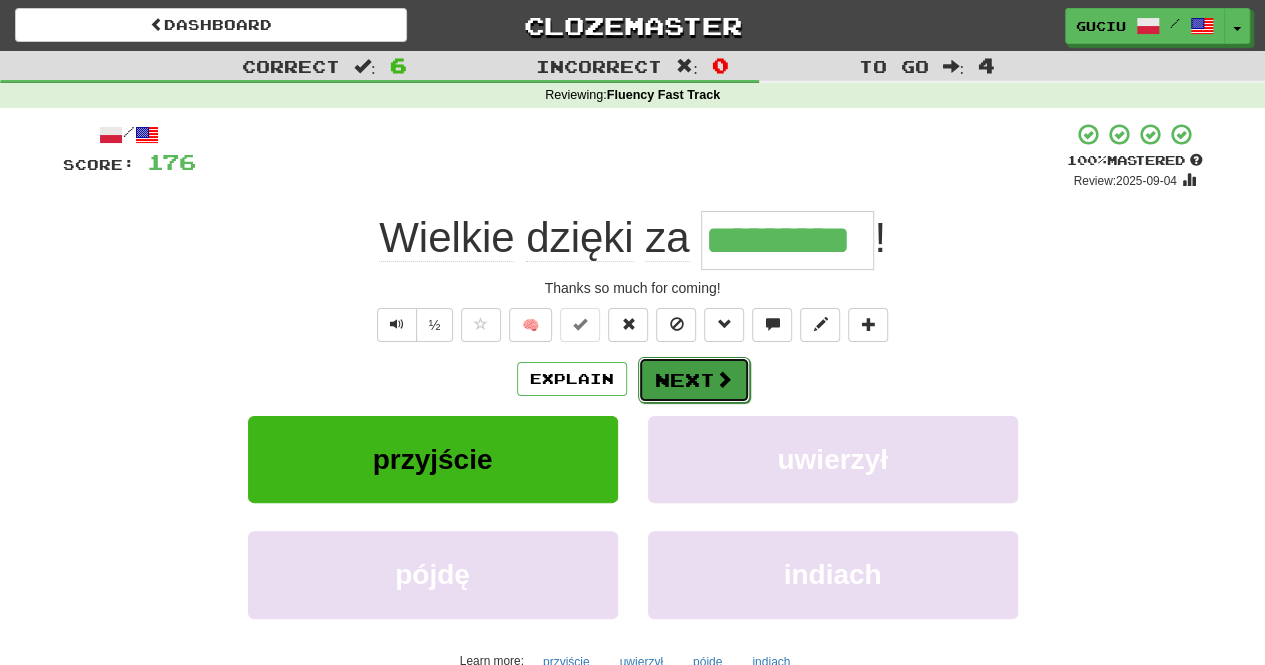 click on "Next" at bounding box center (694, 380) 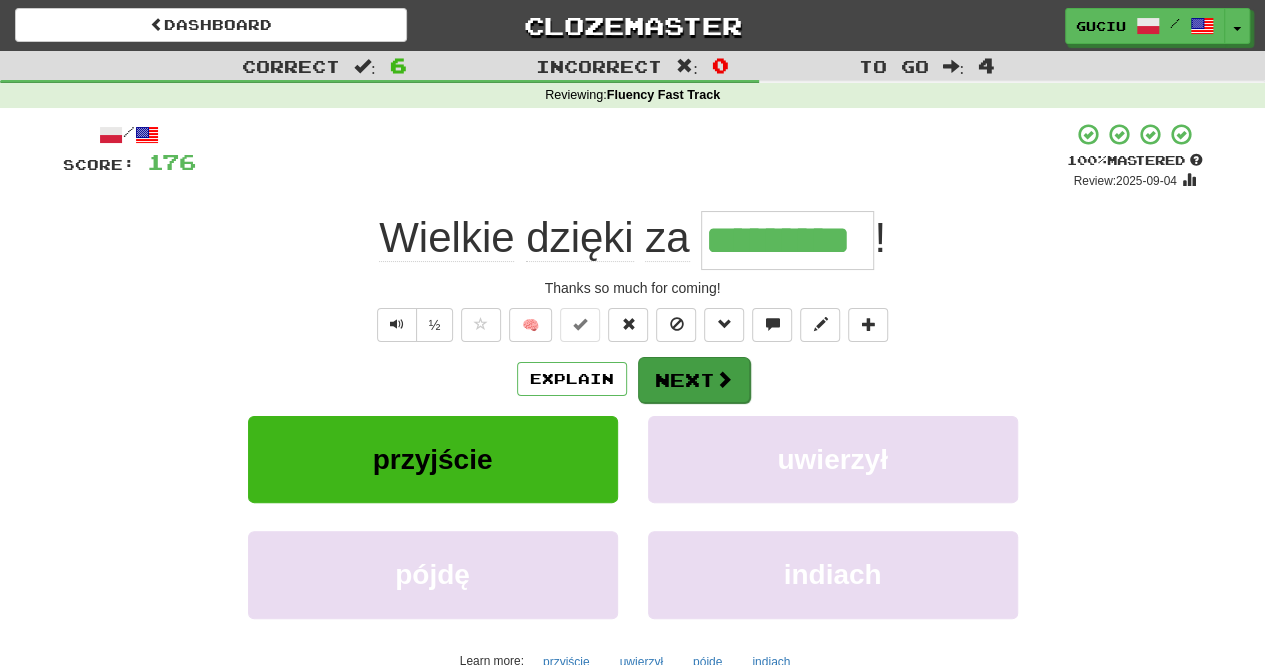 type 